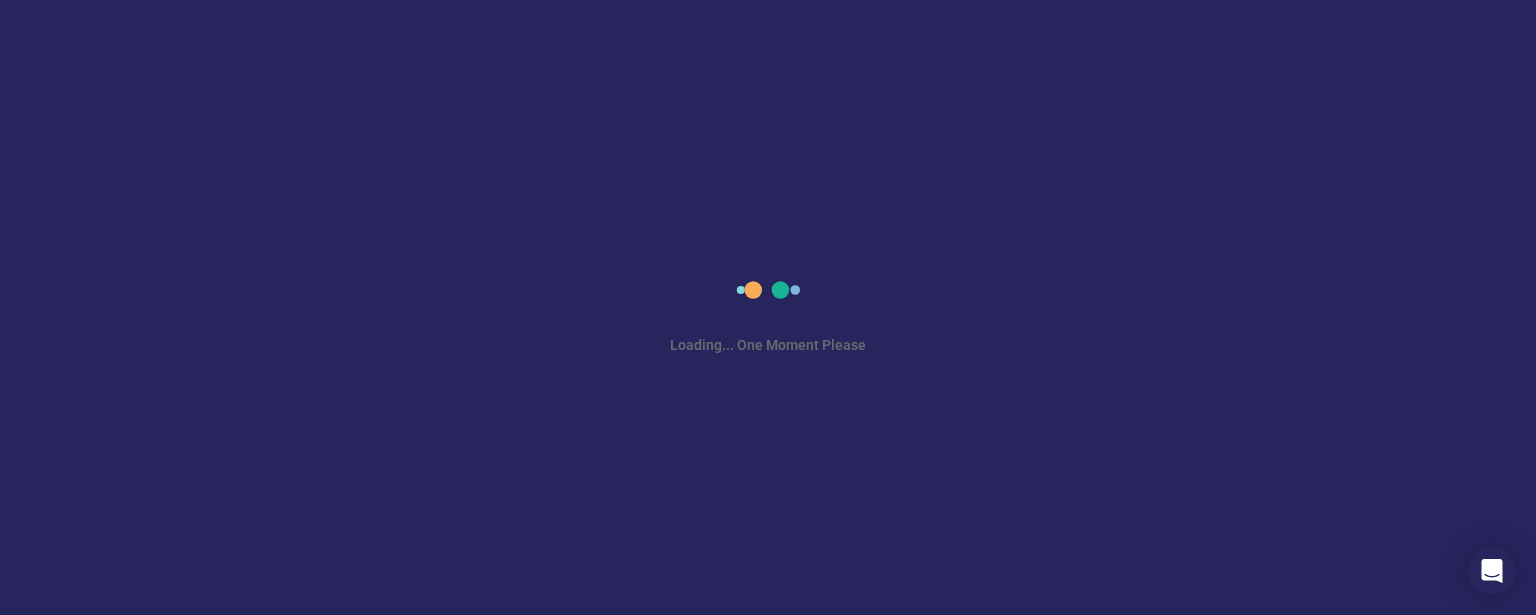 scroll, scrollTop: 0, scrollLeft: 0, axis: both 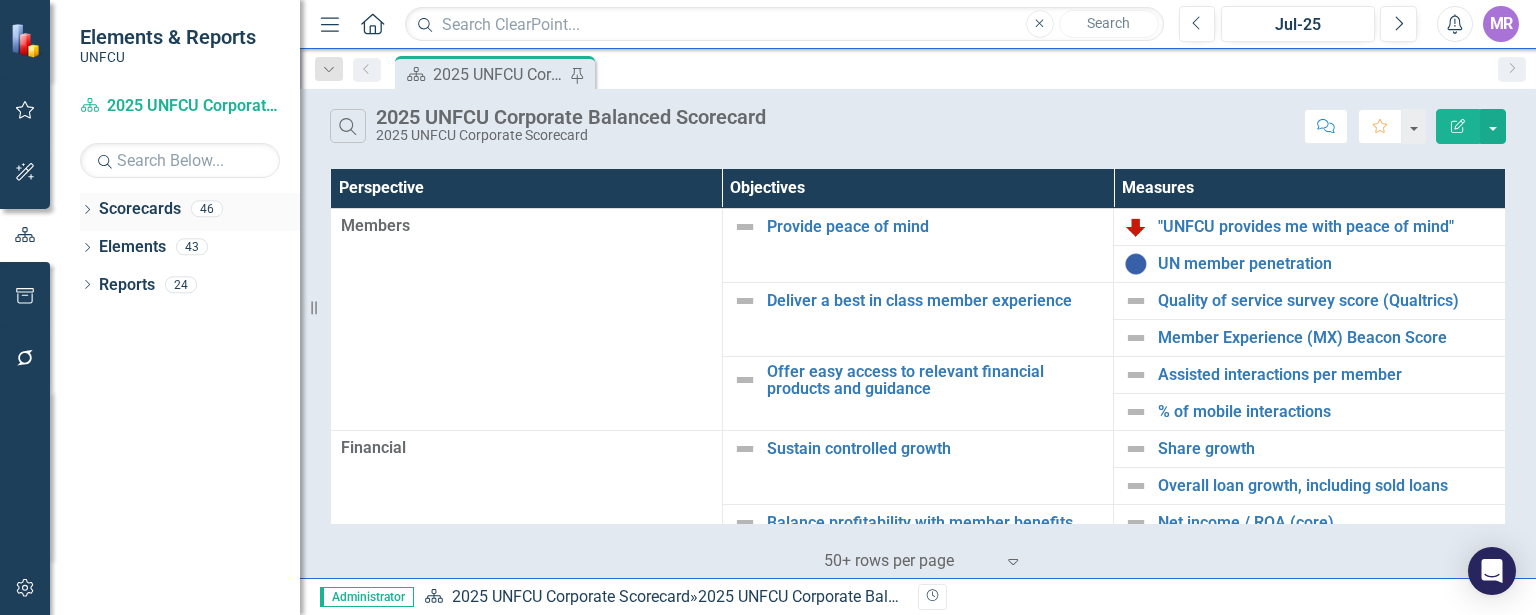 click on "Dropdown" 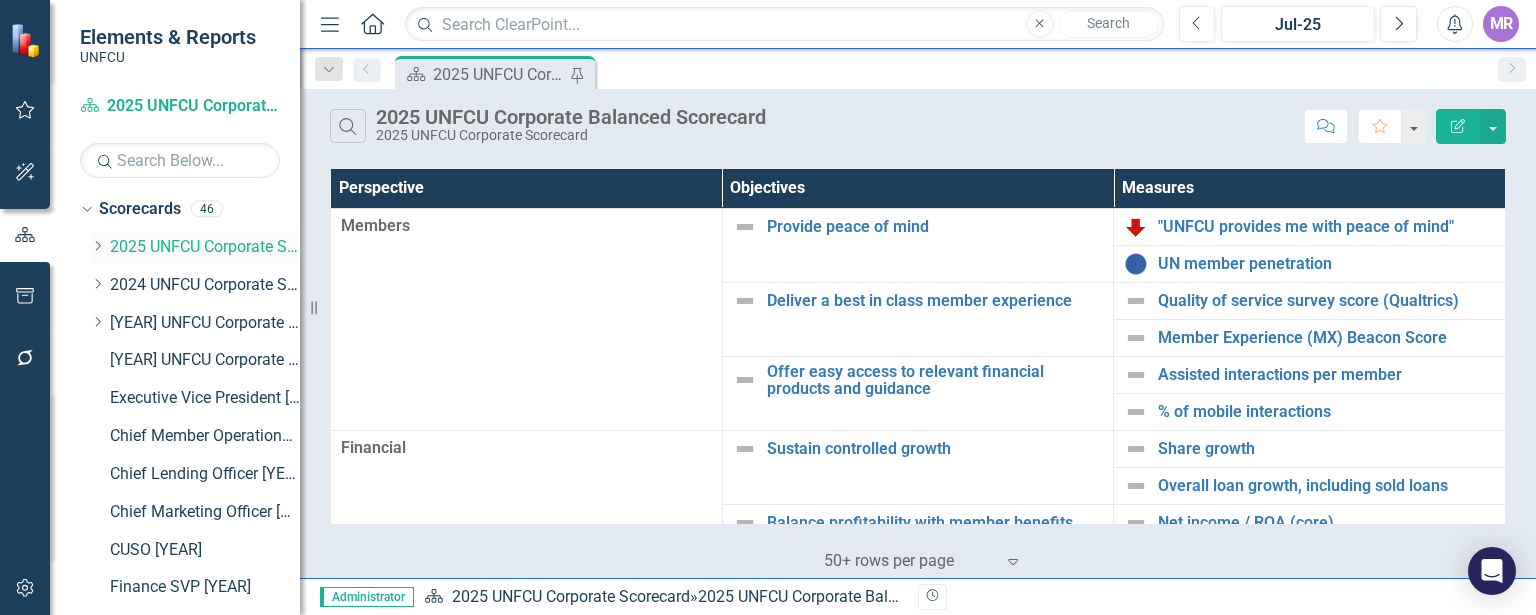 click on "Dropdown" 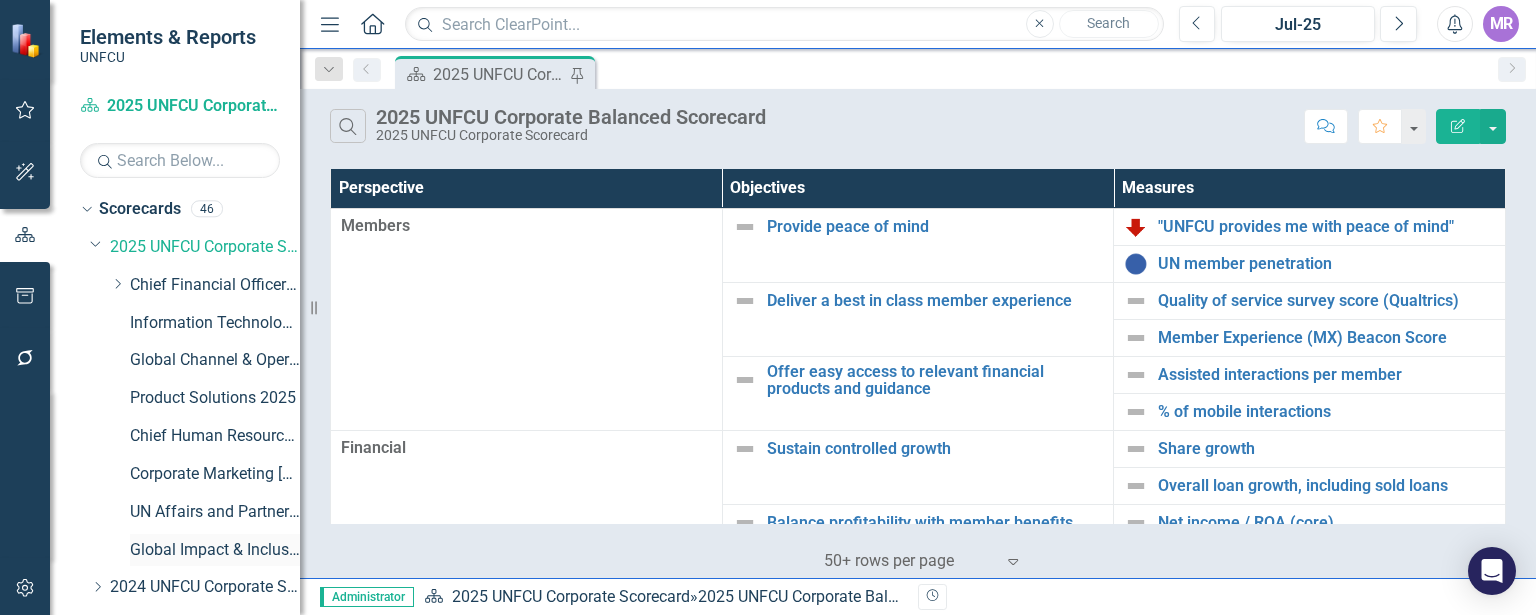 click on "Global Impact & Inclusion [YEAR]" at bounding box center [215, 550] 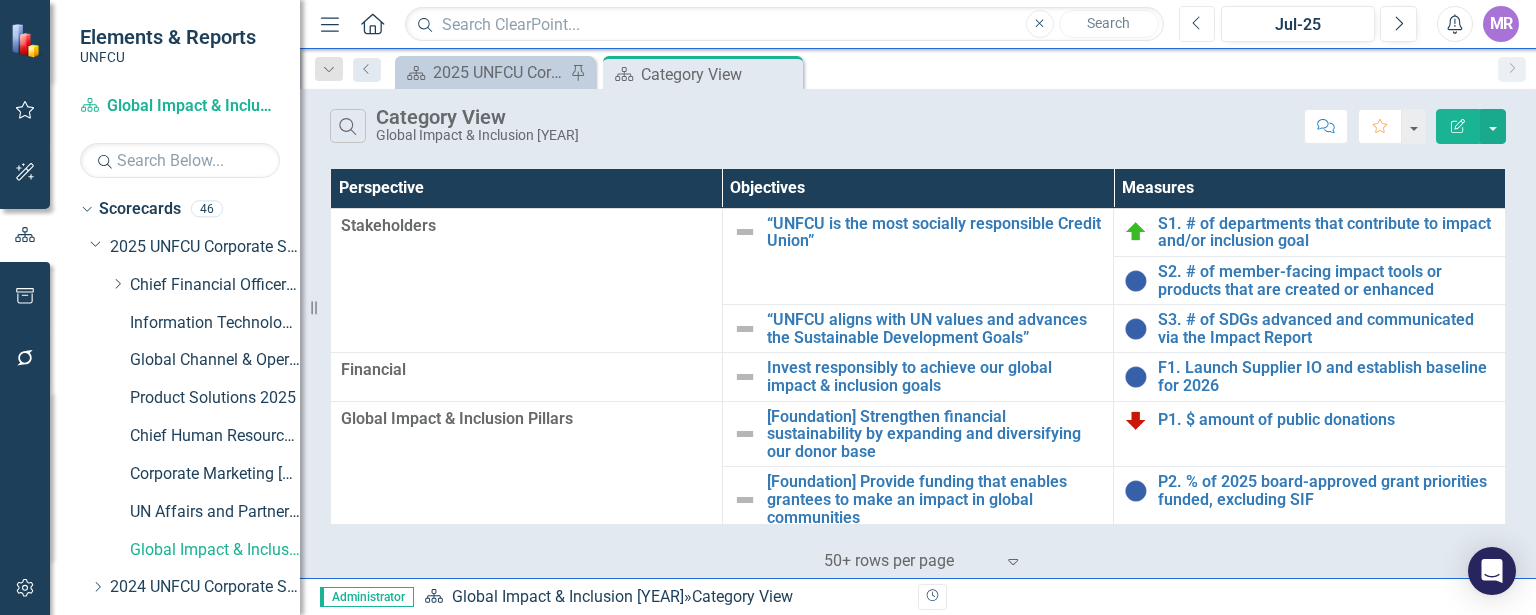 click on "Previous" at bounding box center [1197, 24] 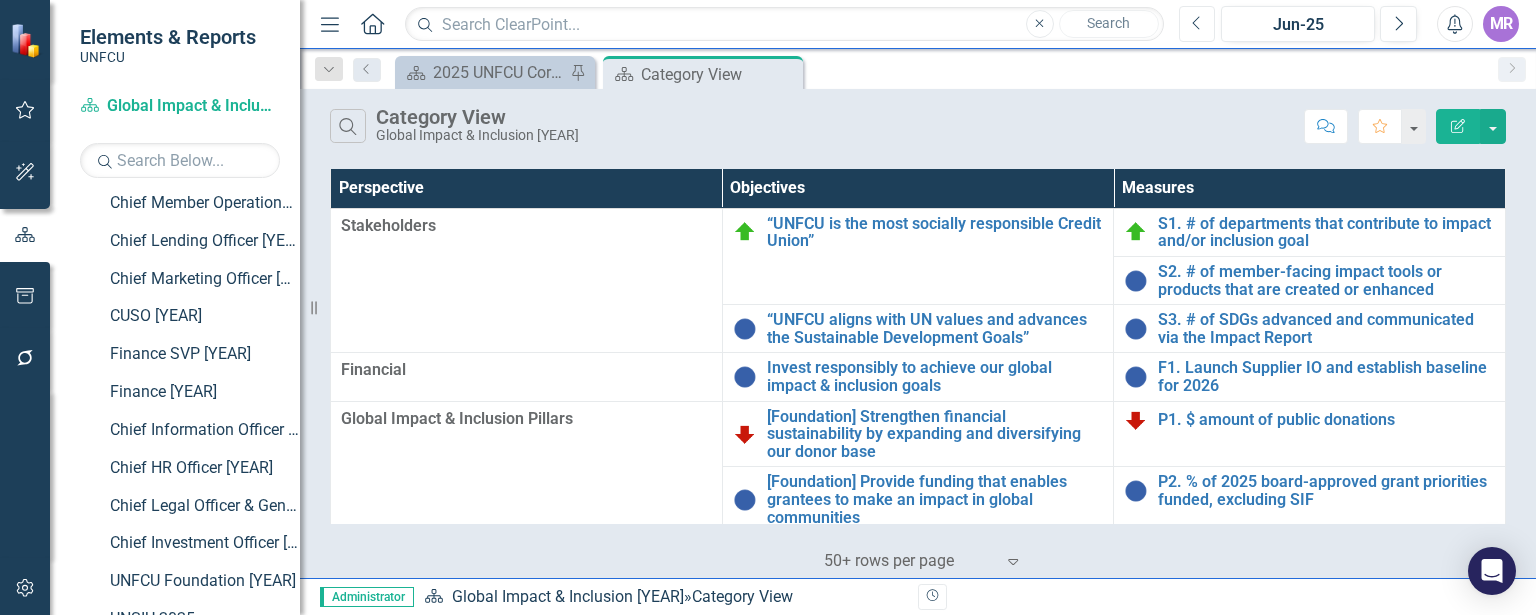 scroll, scrollTop: 638, scrollLeft: 0, axis: vertical 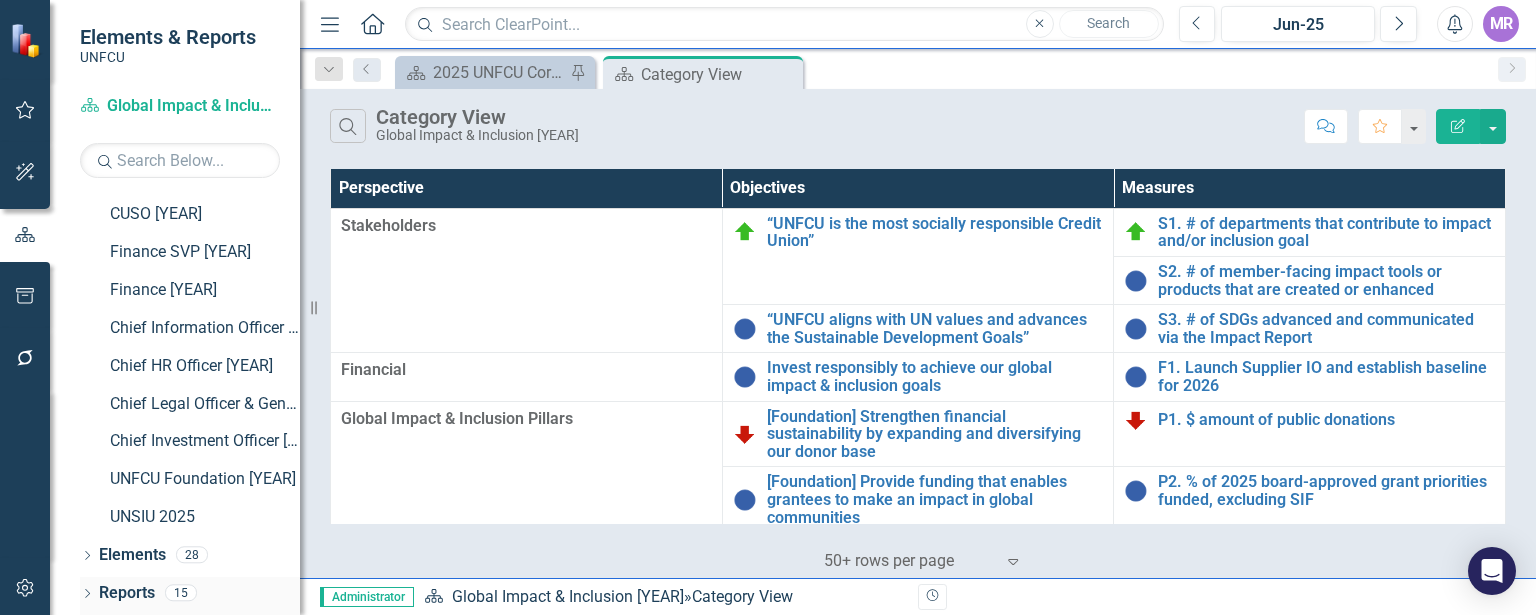 click on "Reports" at bounding box center [127, 593] 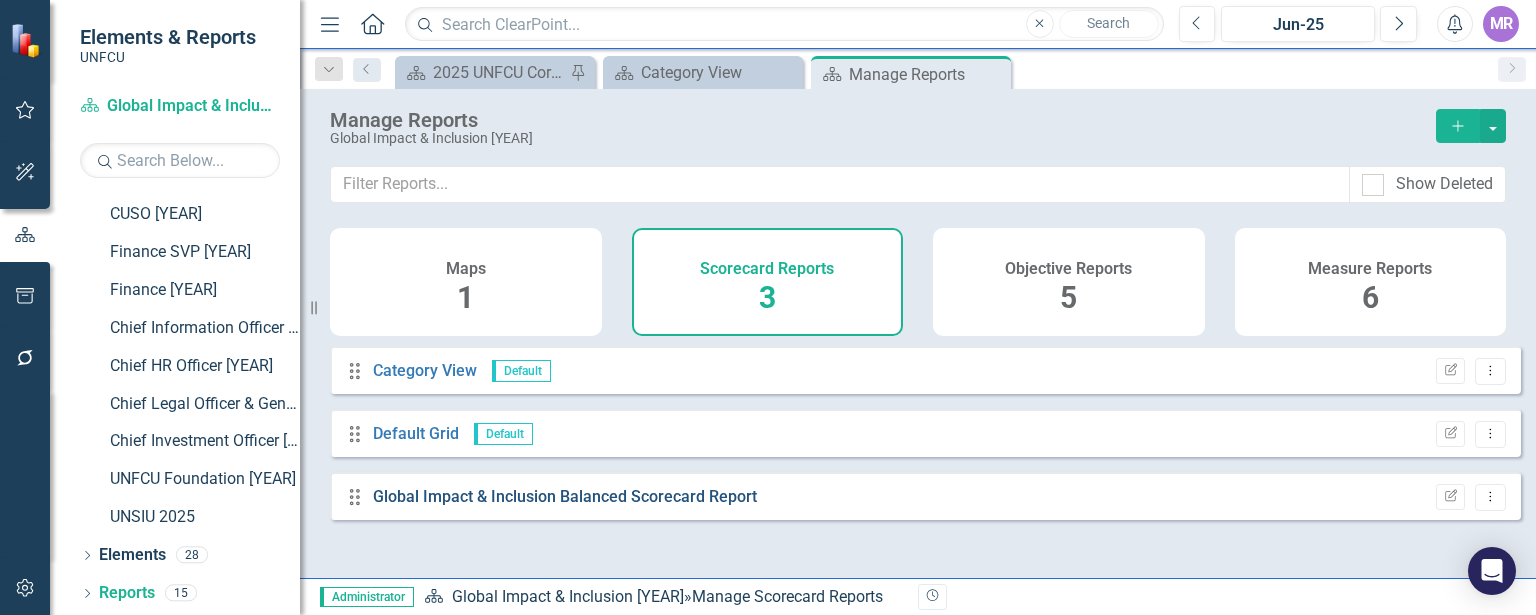 click on "Global Impact & Inclusion Balanced Scorecard Report" at bounding box center (565, 496) 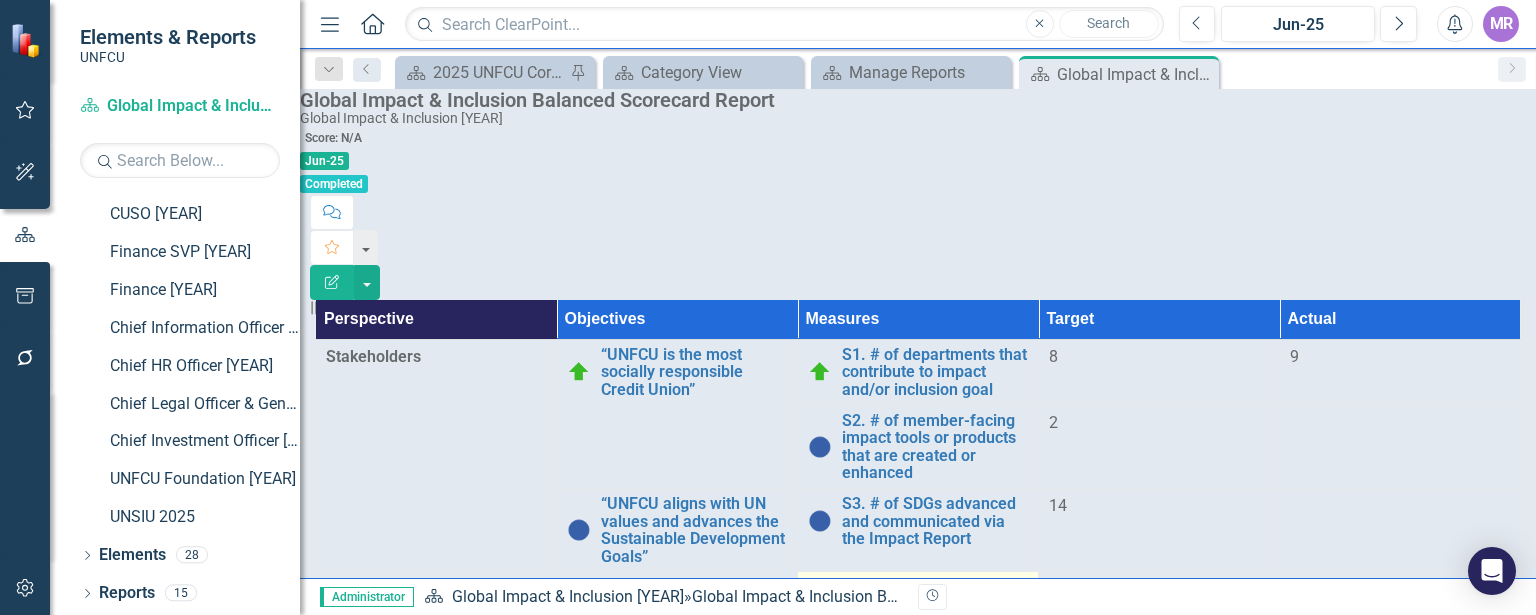 scroll, scrollTop: 525, scrollLeft: 0, axis: vertical 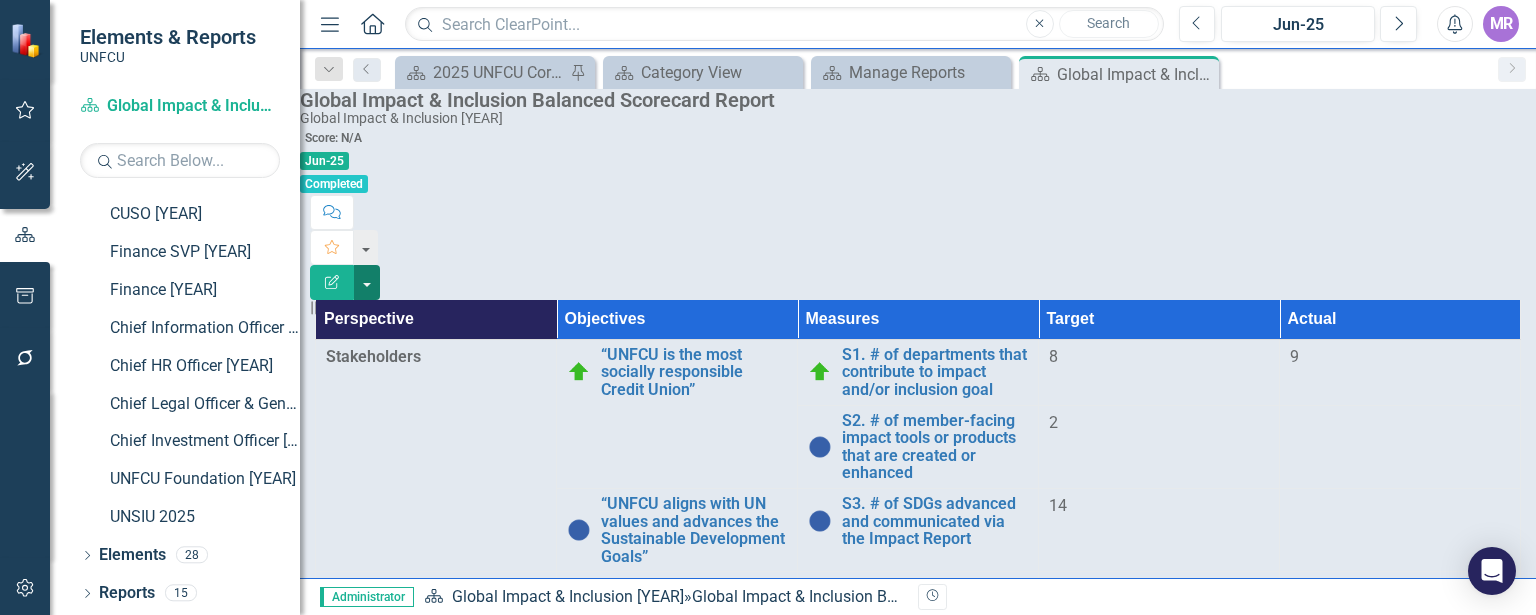 click at bounding box center [367, 282] 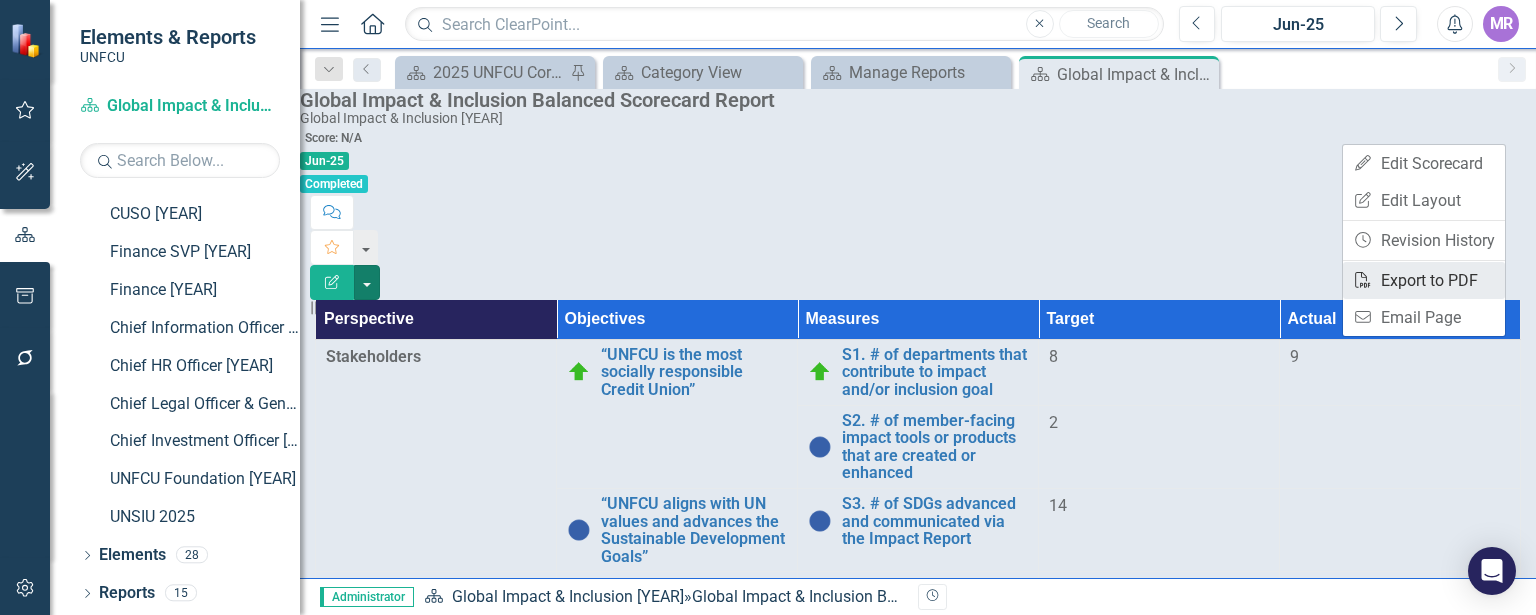 click on "PDF Export to PDF" at bounding box center [1424, 280] 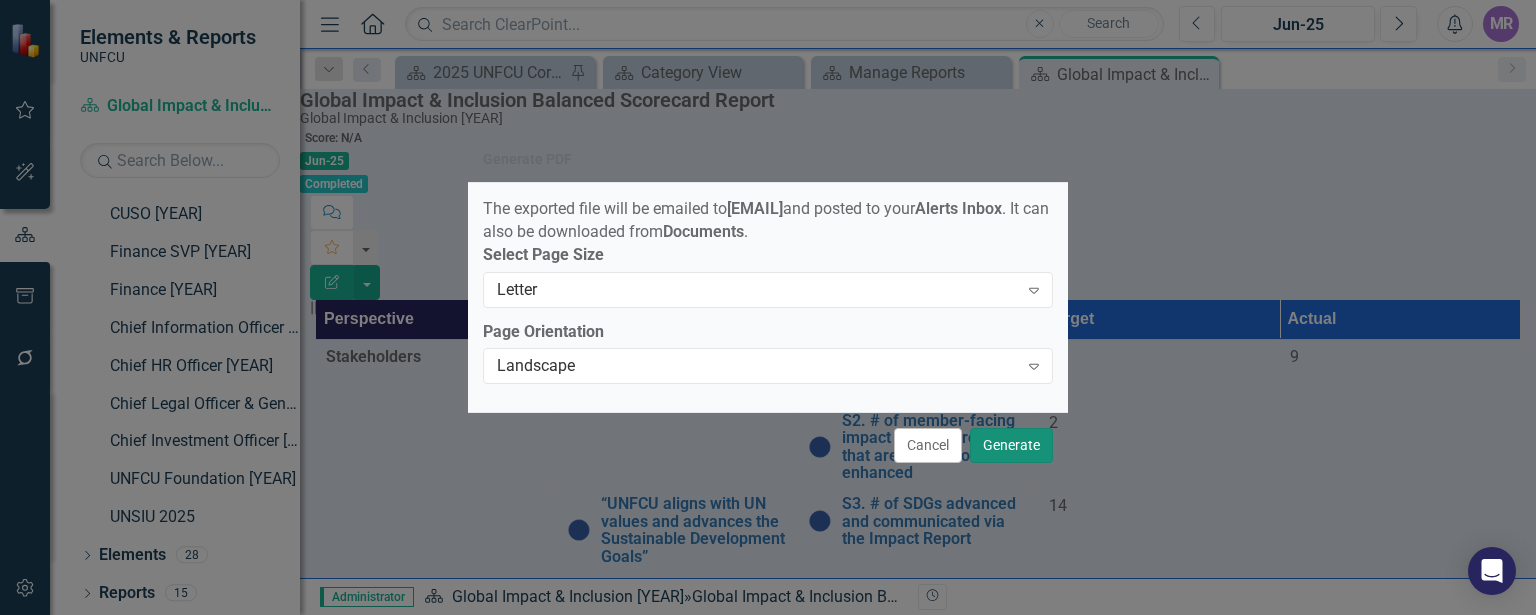 click on "Generate" at bounding box center (1011, 445) 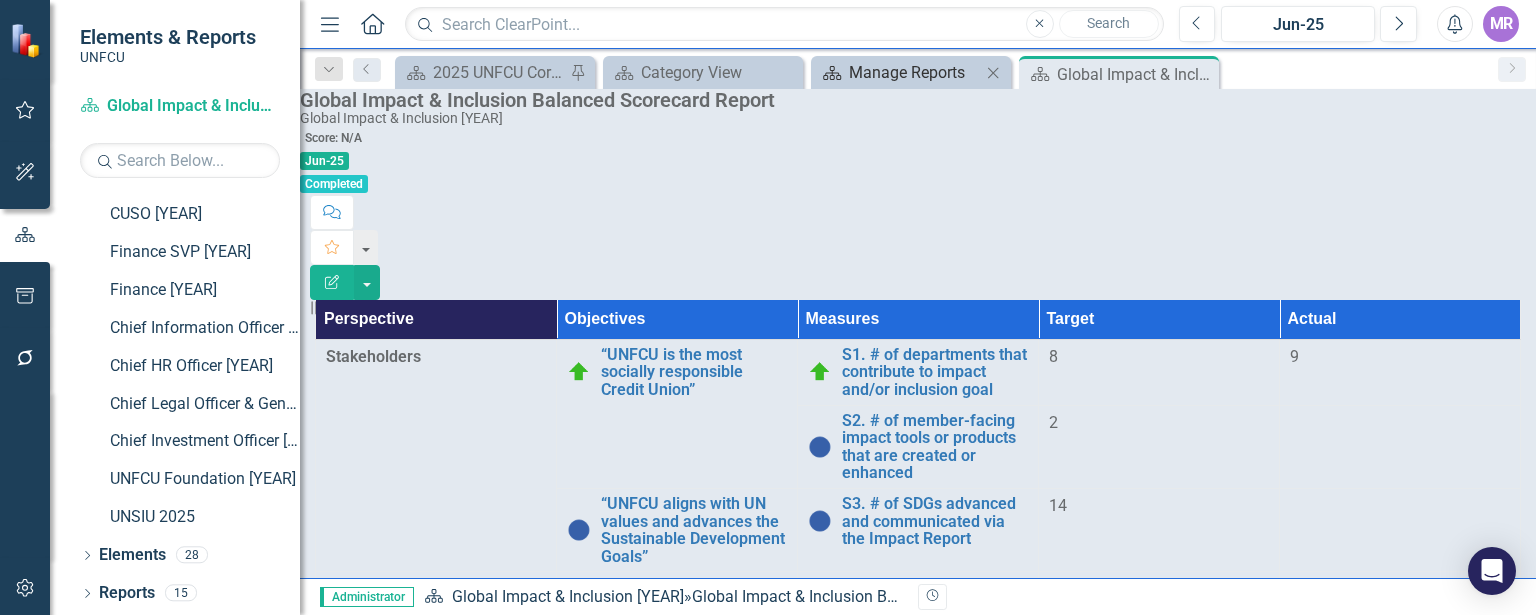 click on "Manage Reports" at bounding box center (915, 72) 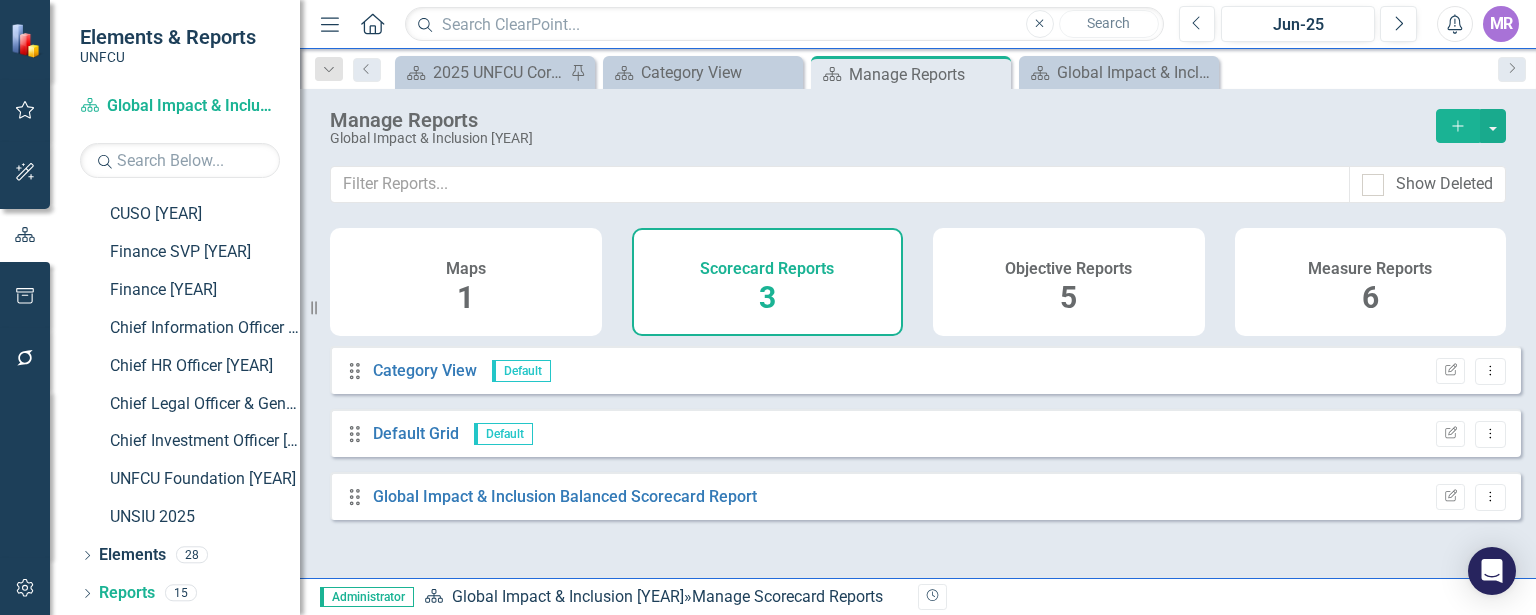 click on "Maps 1" at bounding box center [466, 282] 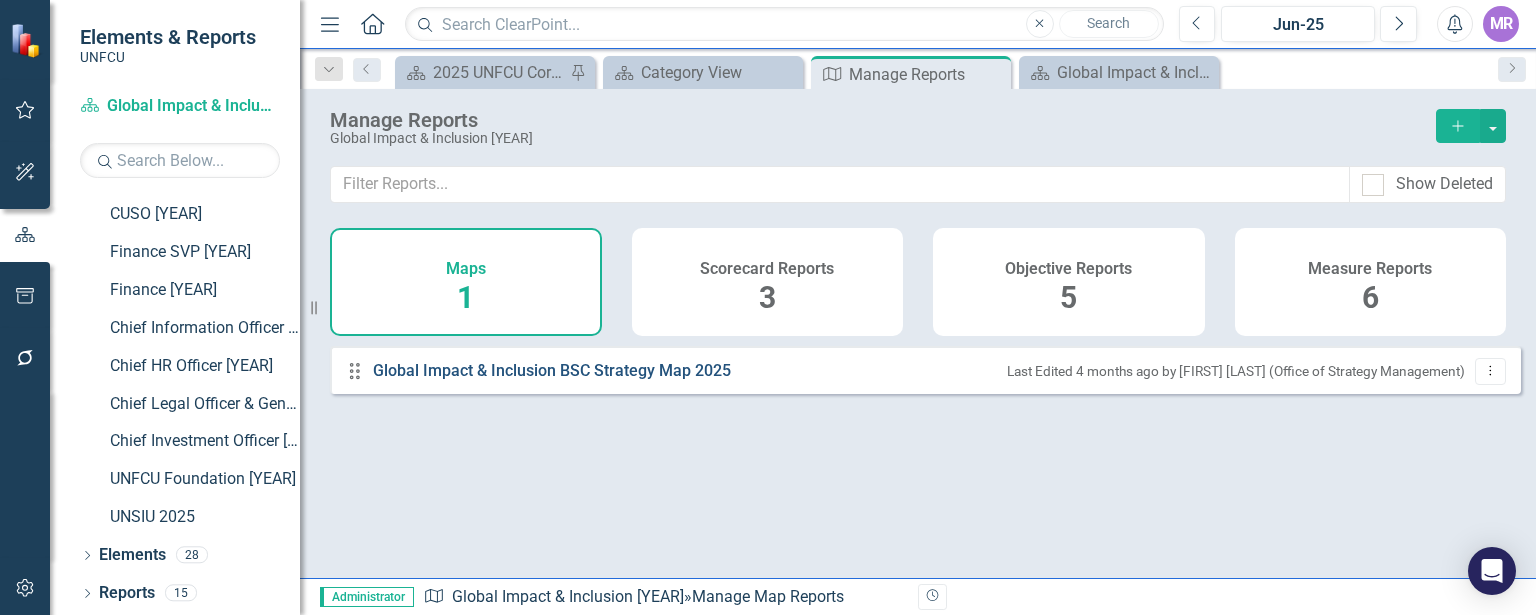 click on "Global Impact & Inclusion BSC Strategy Map 2025" at bounding box center (552, 371) 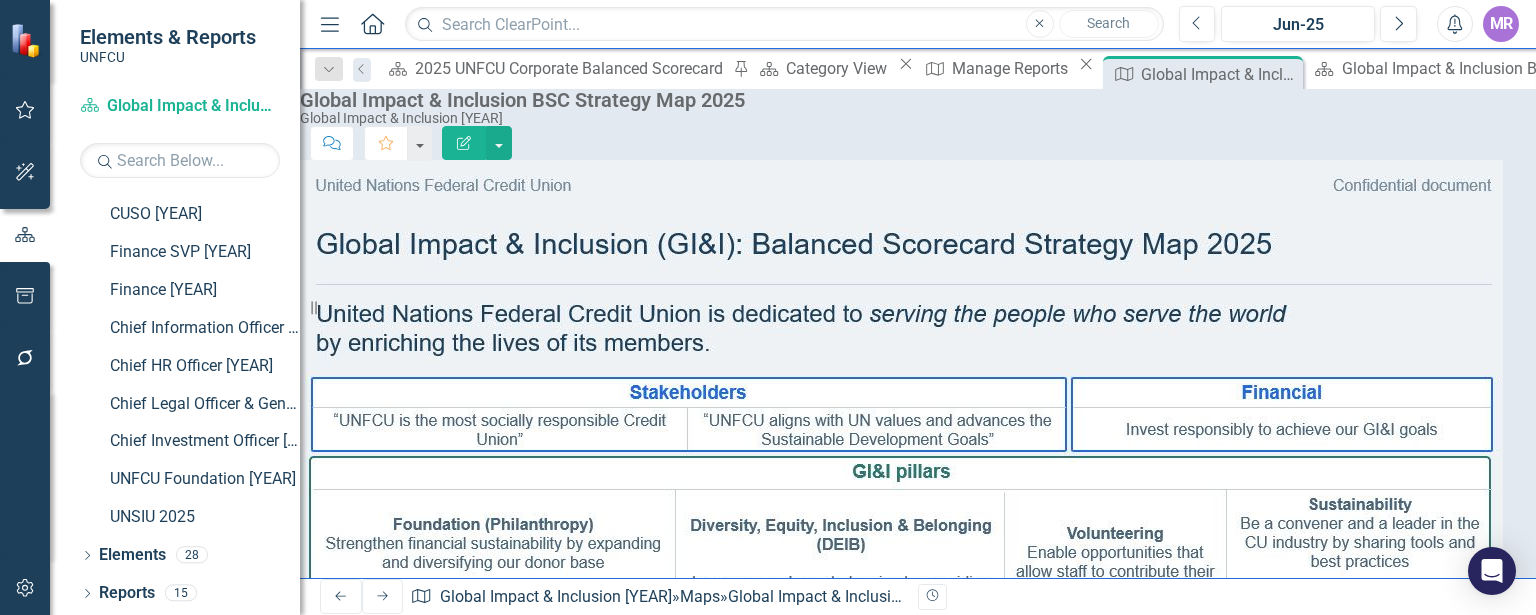 click 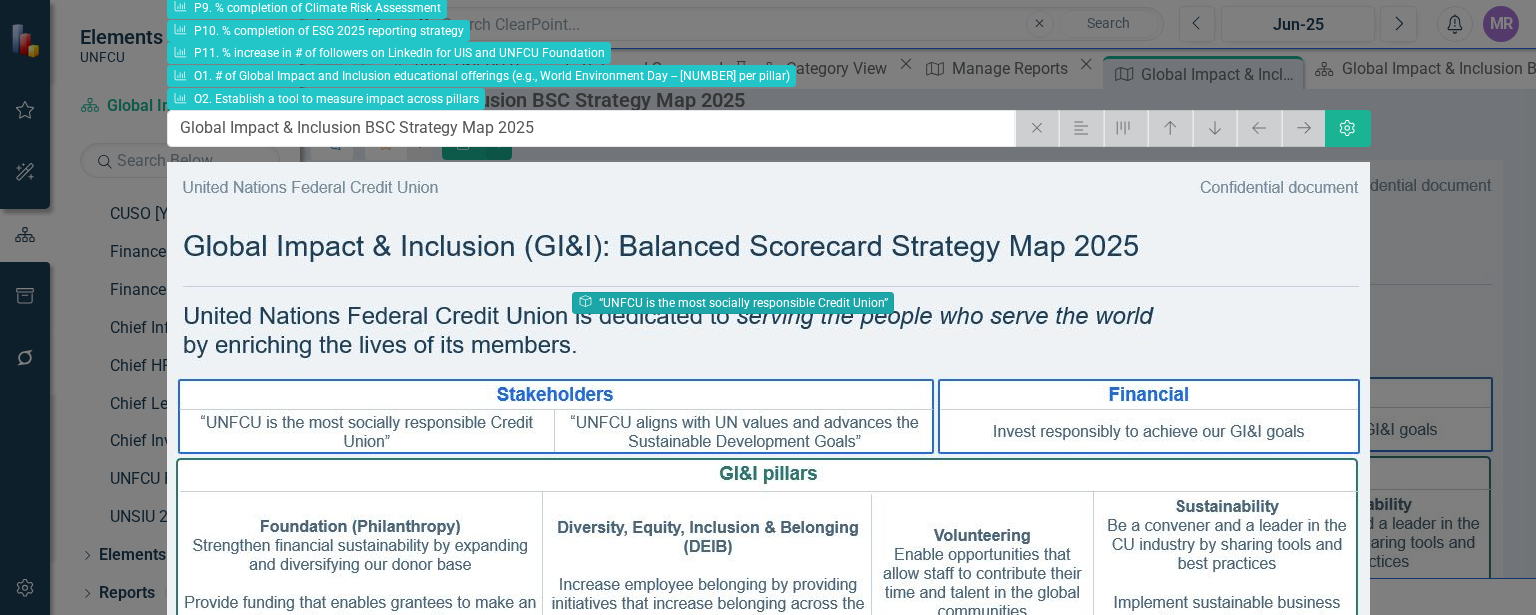 drag, startPoint x: 599, startPoint y: 308, endPoint x: 597, endPoint y: 298, distance: 10.198039 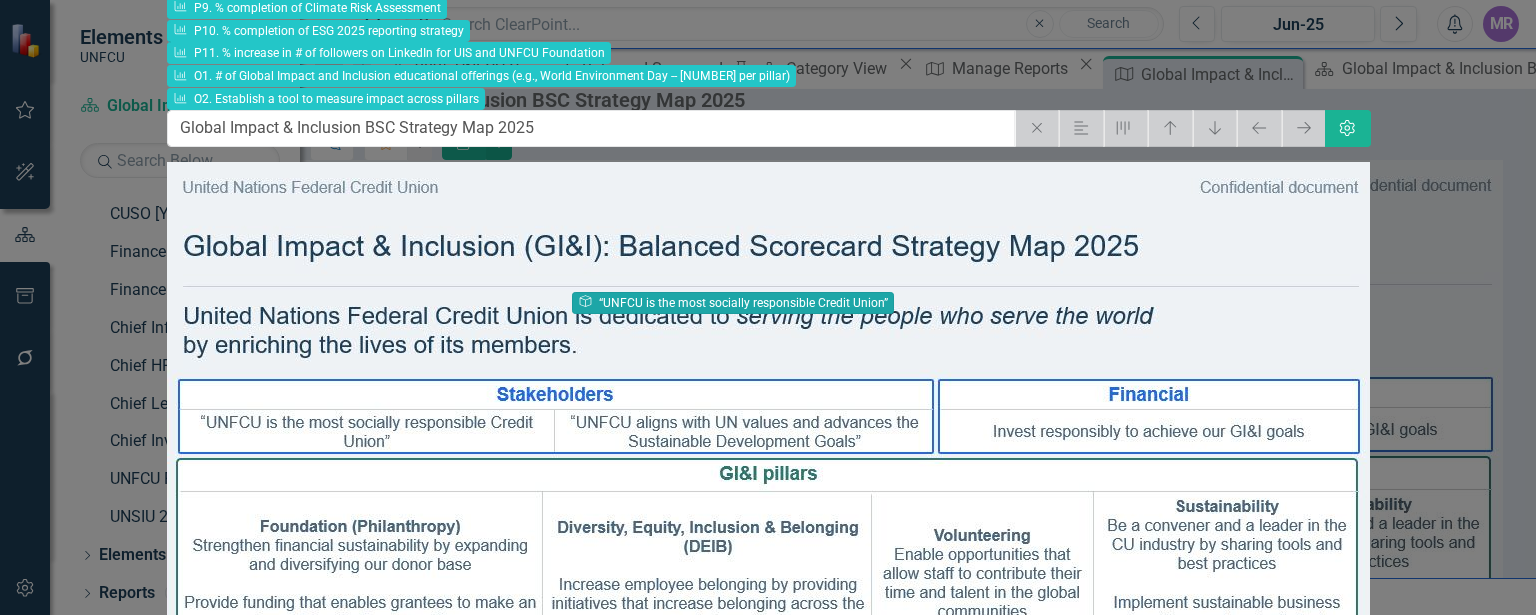 click on "UNFCU Corporate Scorecard Dropdown Chief Financial Officer [YEAR] Finance [YEAR] Information Technology & Security [YEAR] Global Channel & Operations [YEAR] Product Solutions [YEAR] Chief Human Resources Officer [YEAR] Corporate Marketing [YEAR] UN Affairs and Partnerships [YEAR] Global Impact & Inclusion [YEAR] Dropdown [YEAR] UNFCU Corporate Scorecard Dropdown Finance SVP [YEAR] Finance [YEAR] Information Technology & Security [YEAR] Member Operations [YEAR] Lending [YEAR] Human Resources [YEAR] Marketing [YEAR] Global RO Operations [YEAR] Global Impact & Inclusion [YEAR] Dropdown [YEAR] UNFCU Corporate Scorecard Finance SVP [YEAR] Finance [YEAR] Information Technology & Security [YEAR] Member Operations [YEAR] Lending [YEAR] Human Resources [YEAR] Marketing [YEAR] Global RO Operations [YEAR] UNFCU Foundation [YEAR] UNFCU Foundation Strategic Initiatives 2021-2023 UNFCU Foundation Strategic Initiatives 2021-2023 (Old) [YEAR] UNFCU Corporate Scorecard" at bounding box center (768, 307) 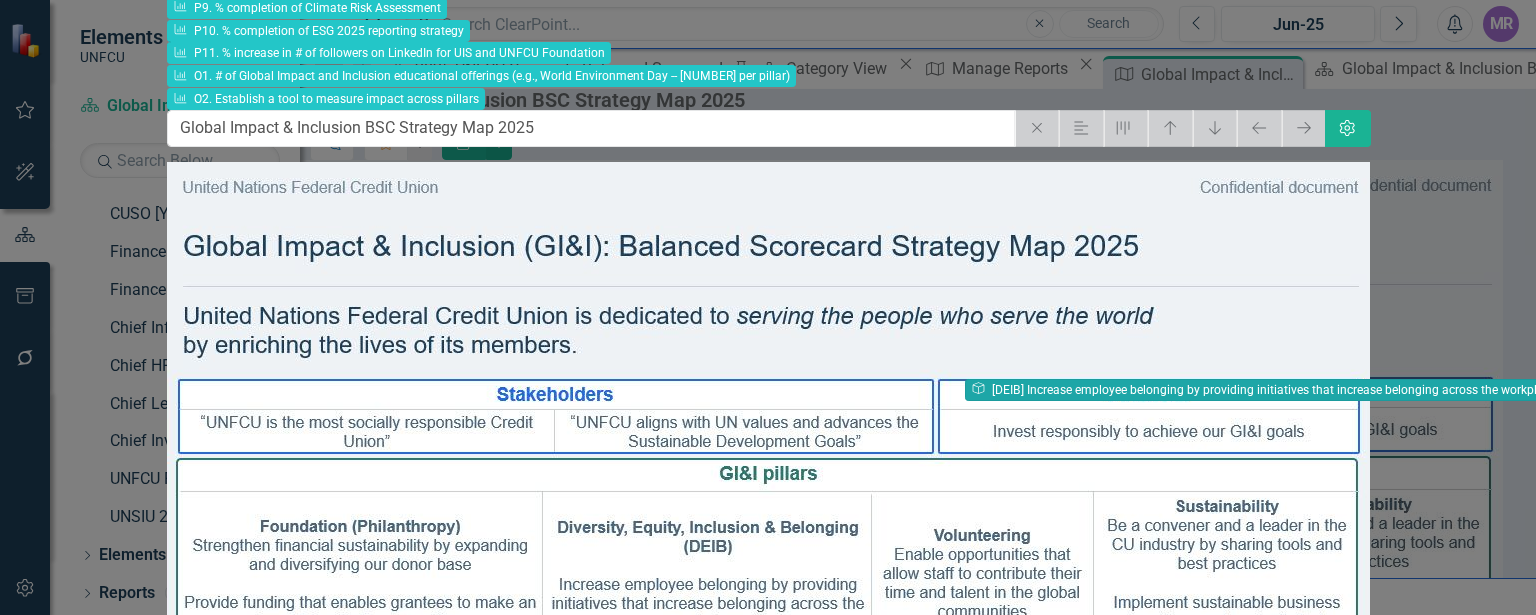 drag, startPoint x: 940, startPoint y: 403, endPoint x: 979, endPoint y: 386, distance: 42.544094 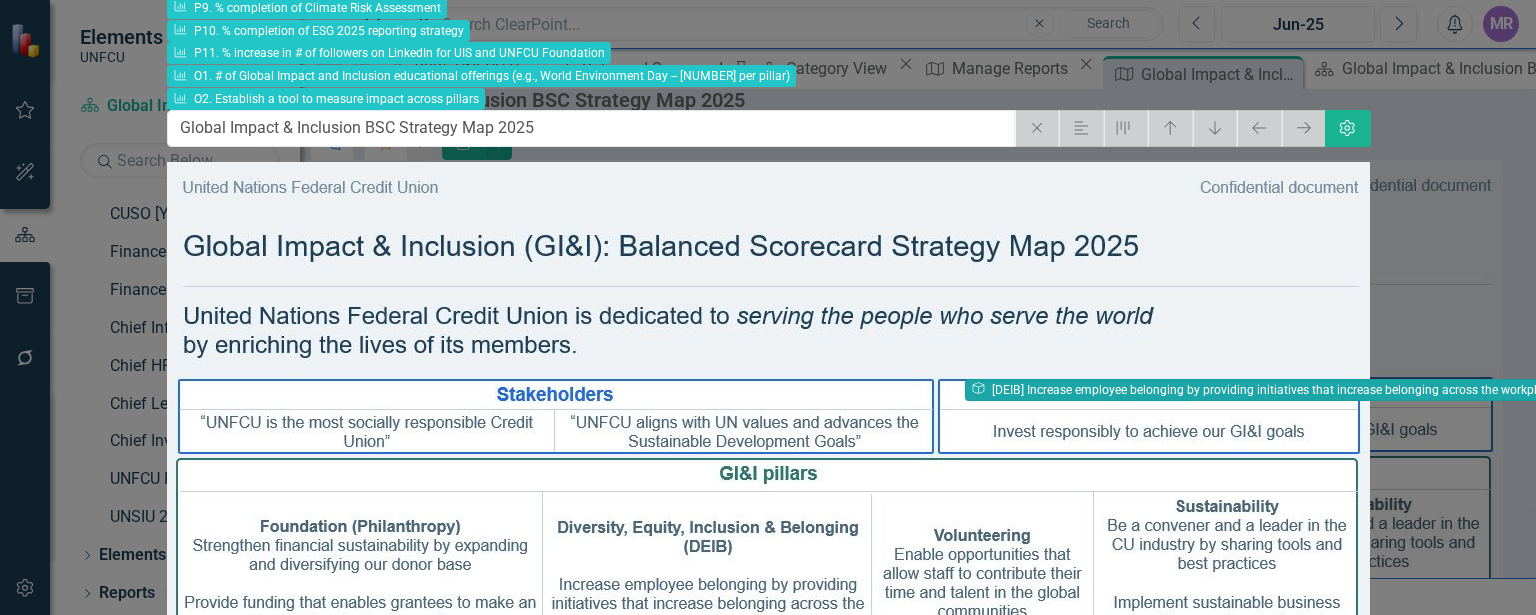 click on "UNFCU Corporate Scorecard Dropdown Chief Financial Officer [YEAR] Finance [YEAR] Information Technology & Security [YEAR] Global Channel & Operations [YEAR] Product Solutions [YEAR] Chief Human Resources Officer [YEAR] Corporate Marketing [YEAR] UN Affairs and Partnerships [YEAR] Global Impact & Inclusion [YEAR] Dropdown [YEAR] UNFCU Corporate Scorecard Dropdown Finance SVP [YEAR] Finance [YEAR] Information Technology & Security [YEAR] Member Operations [YEAR] Lending [YEAR] Human Resources [YEAR] Marketing [YEAR] Global RO Operations [YEAR] Global Impact & Inclusion [YEAR] Dropdown [YEAR] UNFCU Corporate Scorecard Finance SVP [YEAR] Finance [YEAR] Information Technology & Security [YEAR] Member Operations [YEAR] Lending [YEAR] Human Resources [YEAR] Marketing [YEAR] Global RO Operations [YEAR] UNFCU Foundation [YEAR] UNFCU Foundation Strategic Initiatives 2021-2023 UNFCU Foundation Strategic Initiatives 2021-2023 (Old) [YEAR] UNFCU Corporate Scorecard" at bounding box center (768, 307) 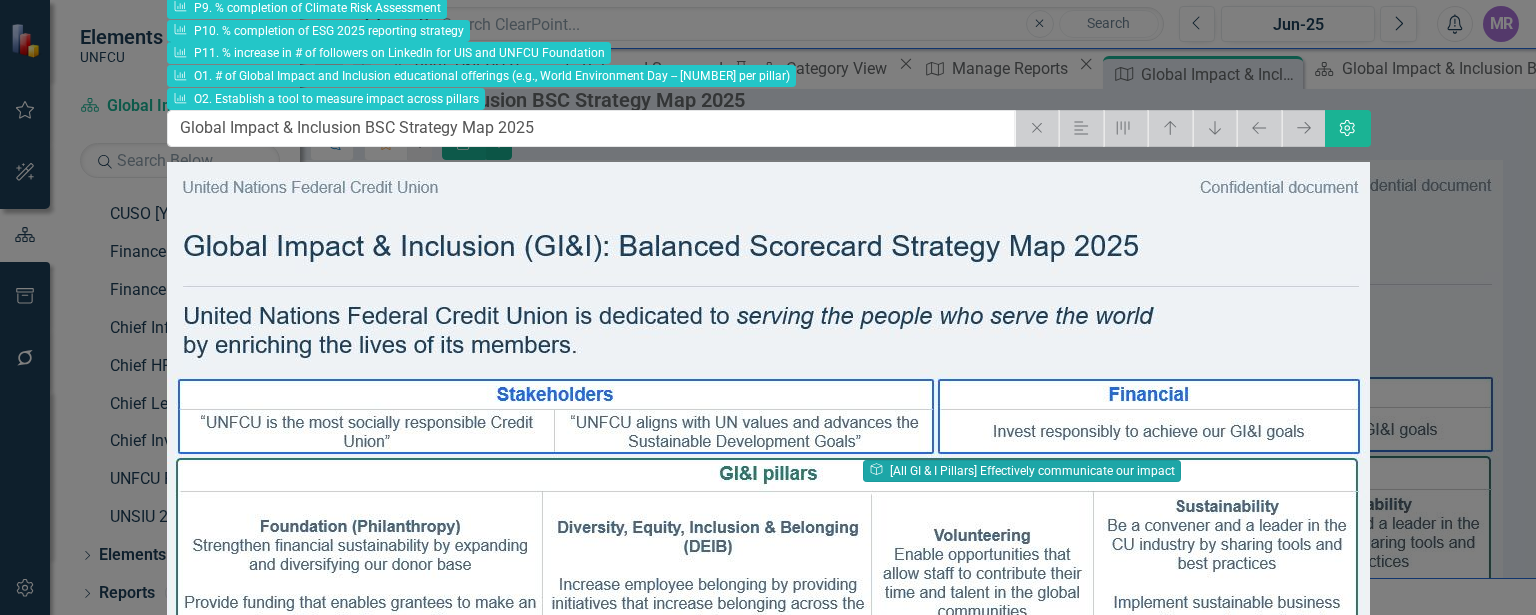 drag, startPoint x: 888, startPoint y: 493, endPoint x: 876, endPoint y: 482, distance: 16.27882 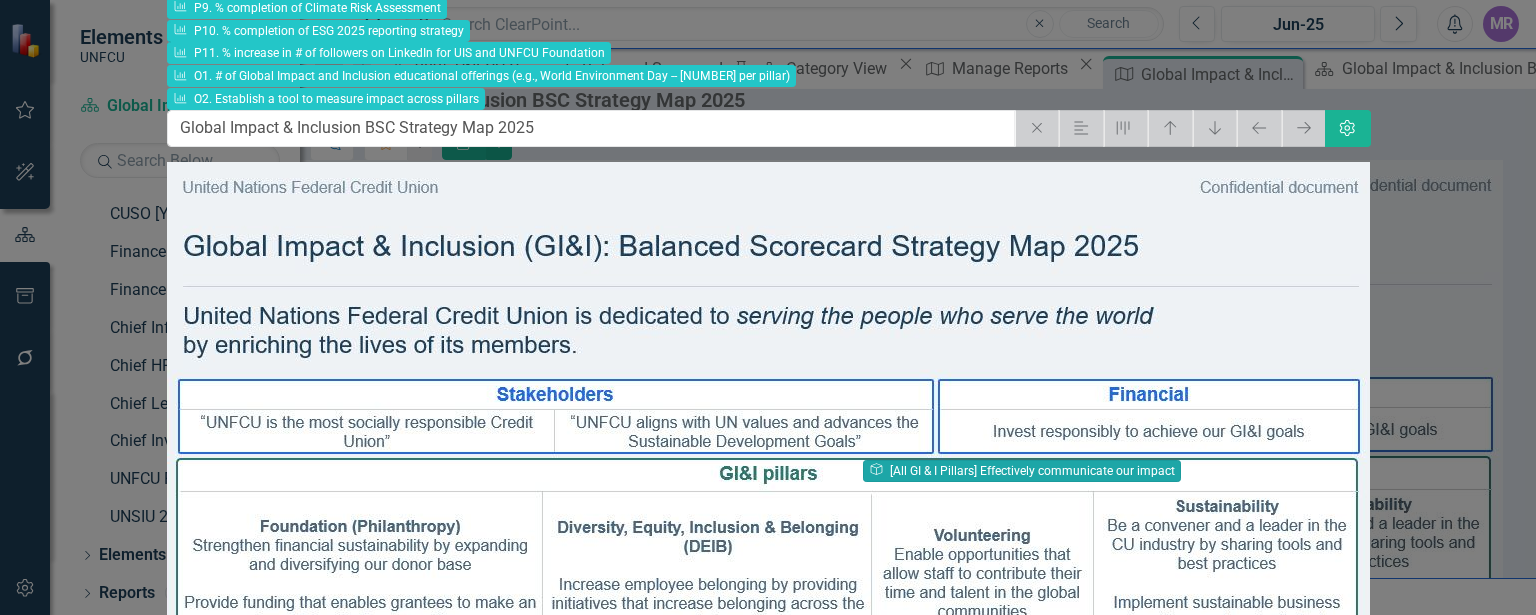 click on "UNFCU Corporate Scorecard Dropdown Chief Financial Officer [YEAR] Finance [YEAR] Information Technology & Security [YEAR] Global Channel & Operations [YEAR] Product Solutions [YEAR] Chief Human Resources Officer [YEAR] Corporate Marketing [YEAR] UN Affairs and Partnerships [YEAR] Global Impact & Inclusion [YEAR] Dropdown [YEAR] UNFCU Corporate Scorecard Dropdown Finance SVP [YEAR] Finance [YEAR] Information Technology & Security [YEAR] Member Operations [YEAR] Lending [YEAR] Human Resources [YEAR] Marketing [YEAR] Global RO Operations [YEAR] Global Impact & Inclusion [YEAR] Dropdown [YEAR] UNFCU Corporate Scorecard Finance SVP [YEAR] Finance [YEAR] Information Technology & Security [YEAR] Member Operations [YEAR] Lending [YEAR] Human Resources [YEAR] Marketing [YEAR] Global RO Operations [YEAR] UNFCU Foundation [YEAR] UNFCU Foundation Strategic Initiatives 2021-2023 UNFCU Foundation Strategic Initiatives 2021-2023 (Old) [YEAR] UNFCU Corporate Scorecard" at bounding box center (768, 307) 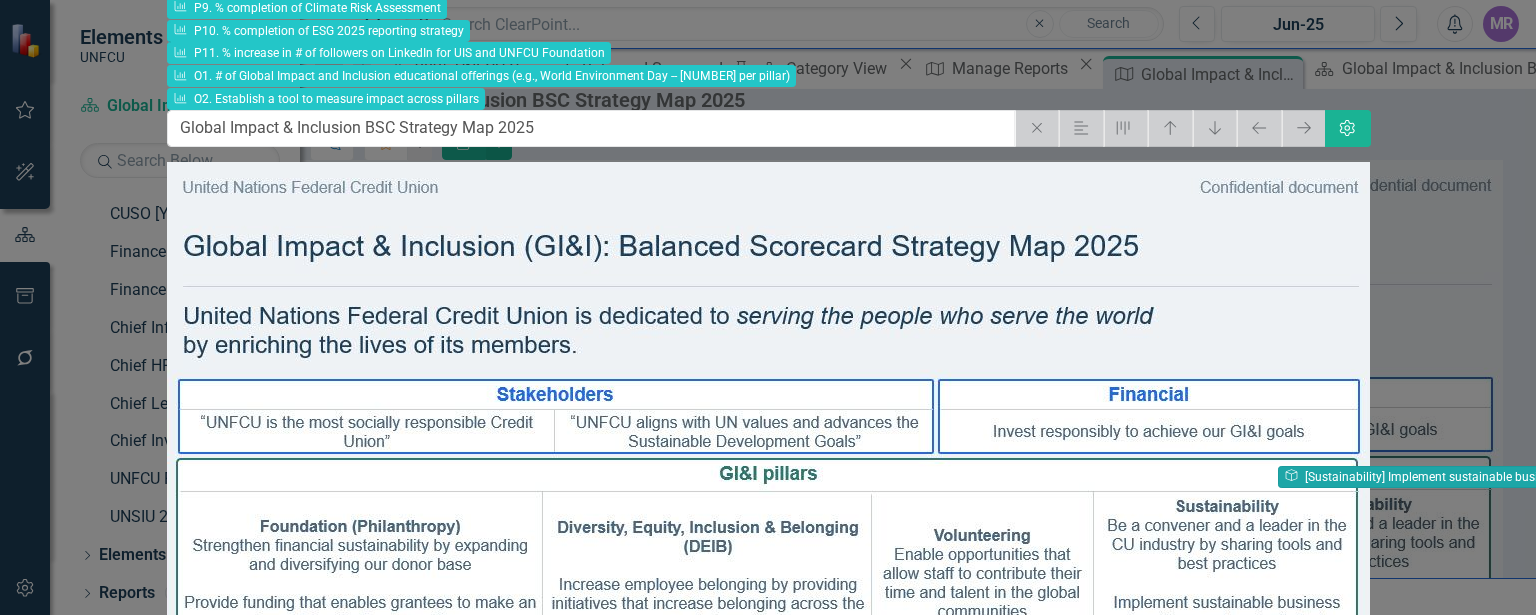 drag, startPoint x: 1244, startPoint y: 459, endPoint x: 1309, endPoint y: 482, distance: 68.94926 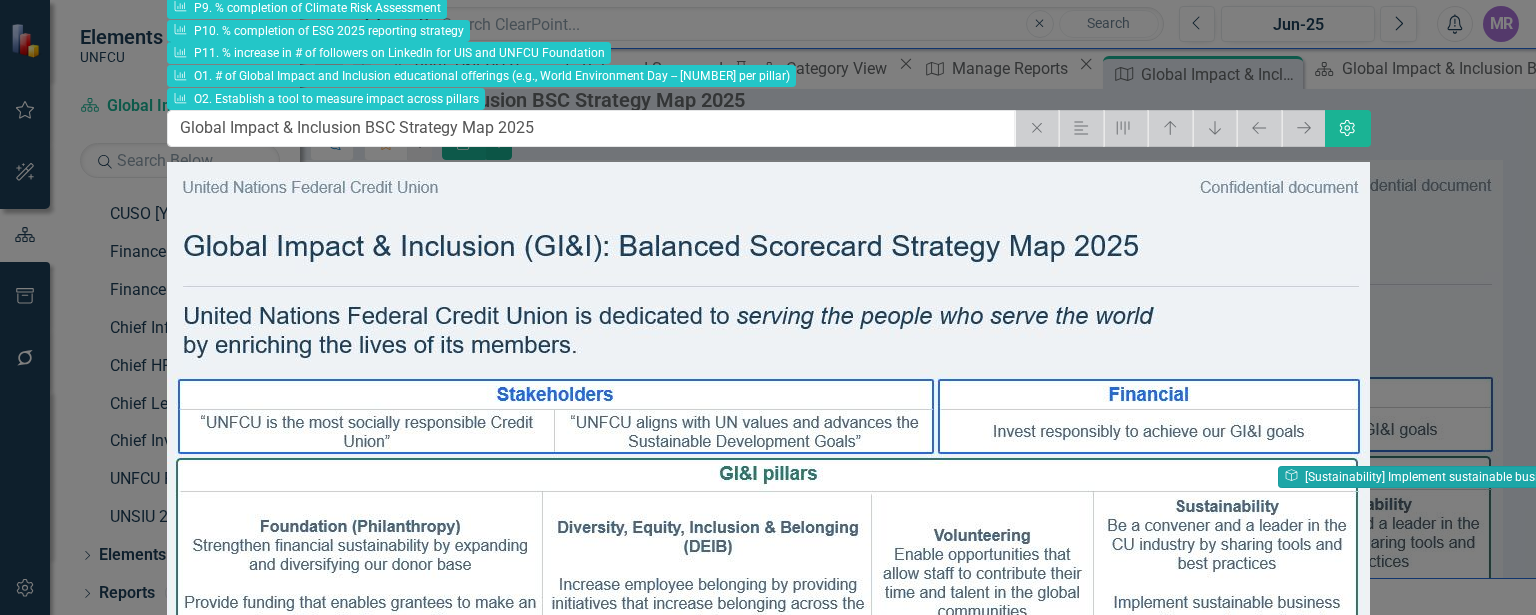 click on "UNFCU Corporate Scorecard Dropdown Chief Financial Officer [YEAR] Finance [YEAR] Information Technology & Security [YEAR] Global Channel & Operations [YEAR] Product Solutions [YEAR] Chief Human Resources Officer [YEAR] Corporate Marketing [YEAR] UN Affairs and Partnerships [YEAR] Global Impact & Inclusion [YEAR] Dropdown [YEAR] UNFCU Corporate Scorecard Dropdown Finance SVP [YEAR] Finance [YEAR] Information Technology & Security [YEAR] Member Operations [YEAR] Lending [YEAR] Human Resources [YEAR] Marketing [YEAR] Global RO Operations [YEAR] Global Impact & Inclusion [YEAR] Dropdown [YEAR] UNFCU Corporate Scorecard Finance SVP [YEAR] Finance [YEAR] Information Technology & Security [YEAR] Member Operations [YEAR] Lending [YEAR] Human Resources [YEAR] Marketing [YEAR] Global RO Operations [YEAR] UNFCU Foundation [YEAR] UNFCU Foundation Strategic Initiatives 2021-2023 UNFCU Foundation Strategic Initiatives 2021-2023 (Old) [YEAR] UNFCU Corporate Scorecard" at bounding box center [768, 307] 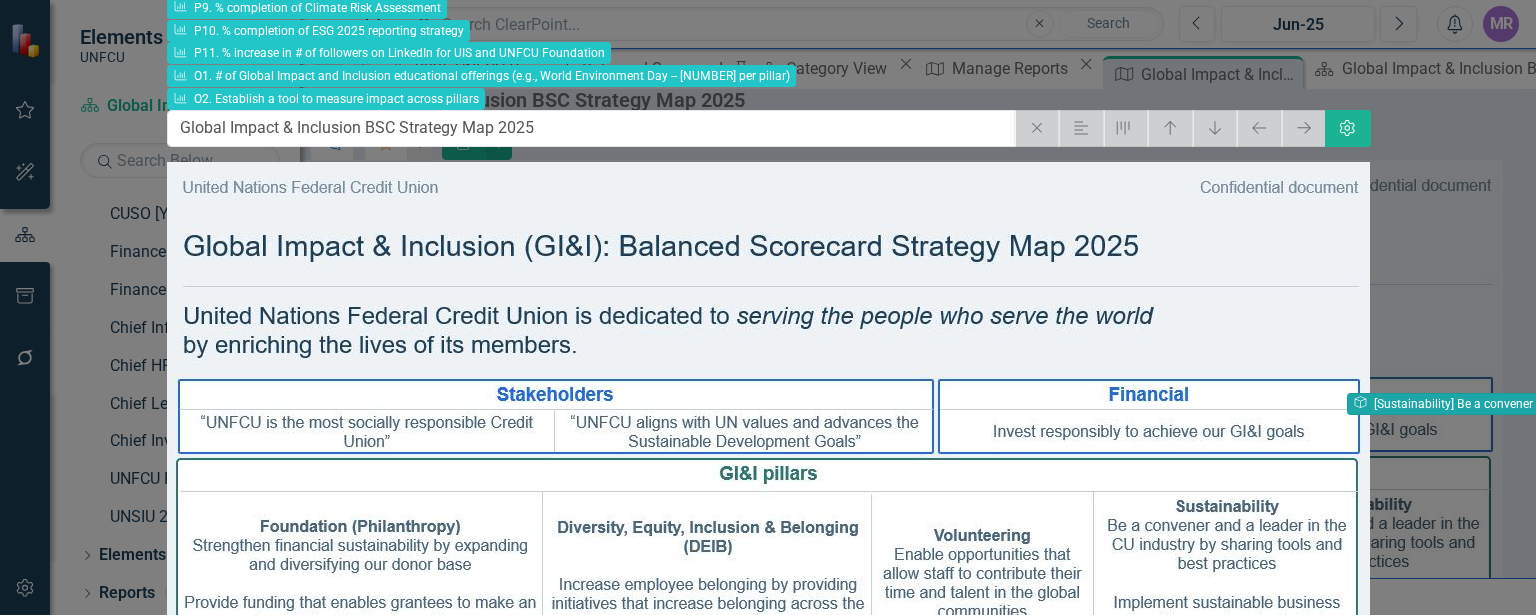 drag, startPoint x: 1266, startPoint y: 397, endPoint x: 1372, endPoint y: 397, distance: 106 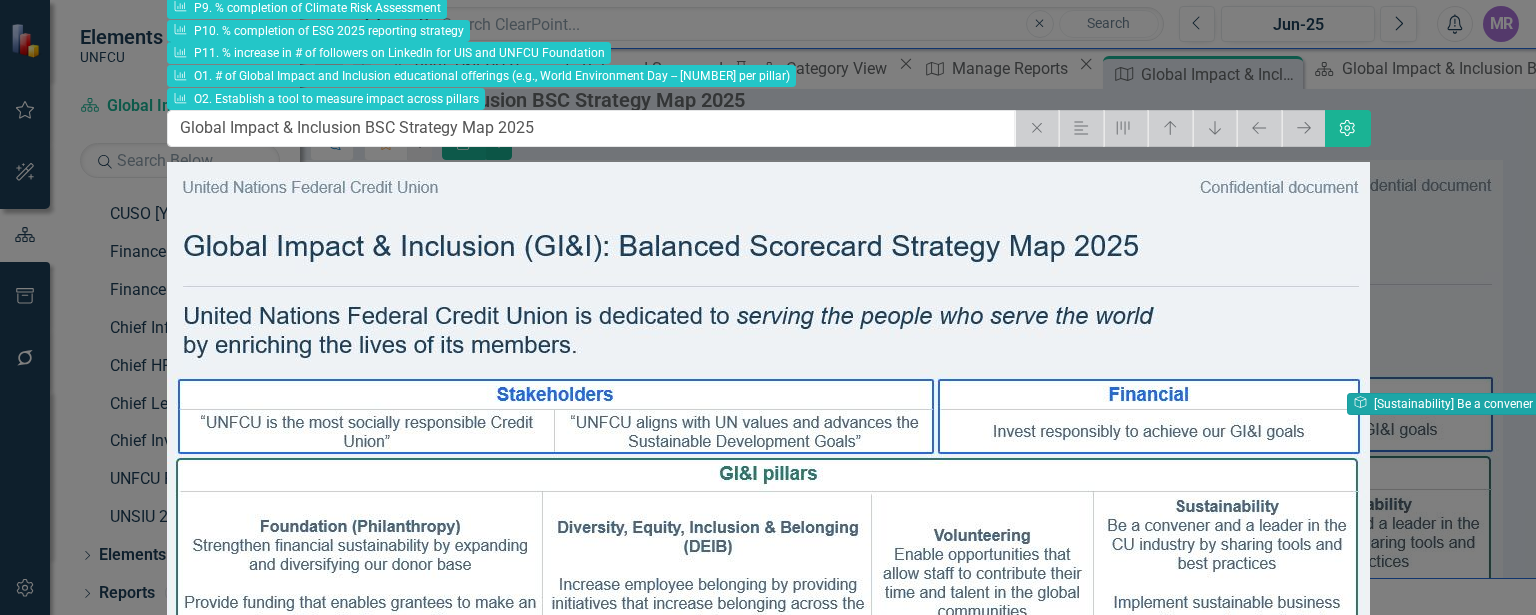 click on "UNFCU Corporate Scorecard Dropdown Chief Financial Officer [YEAR] Finance [YEAR] Information Technology & Security [YEAR] Global Channel & Operations [YEAR] Product Solutions [YEAR] Chief Human Resources Officer [YEAR] Corporate Marketing [YEAR] UN Affairs and Partnerships [YEAR] Global Impact & Inclusion [YEAR] Dropdown [YEAR] UNFCU Corporate Scorecard Dropdown Finance SVP [YEAR] Finance [YEAR] Information Technology & Security [YEAR] Member Operations [YEAR] Lending [YEAR] Human Resources [YEAR] Marketing [YEAR] Global RO Operations [YEAR] Global Impact & Inclusion [YEAR] Dropdown [YEAR] UNFCU Corporate Scorecard Finance SVP [YEAR] Finance [YEAR] Information Technology & Security [YEAR] Member Operations [YEAR] Lending [YEAR] Human Resources [YEAR] Marketing [YEAR] Global RO Operations [YEAR] UNFCU Foundation [YEAR] UNFCU Foundation Strategic Initiatives 2021-2023 UNFCU Foundation Strategic Initiatives 2021-2023 (Old) [YEAR] UNFCU Corporate Scorecard" at bounding box center [768, 307] 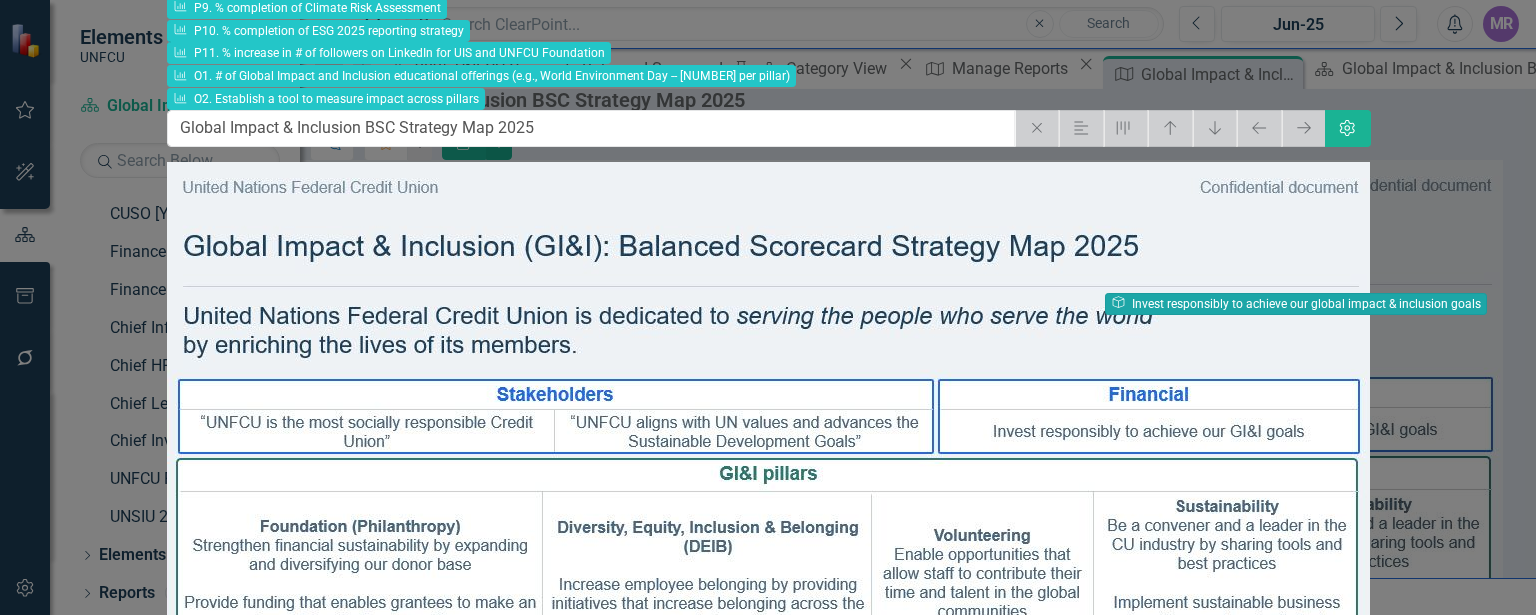 drag, startPoint x: 1138, startPoint y: 312, endPoint x: 1132, endPoint y: 303, distance: 10.816654 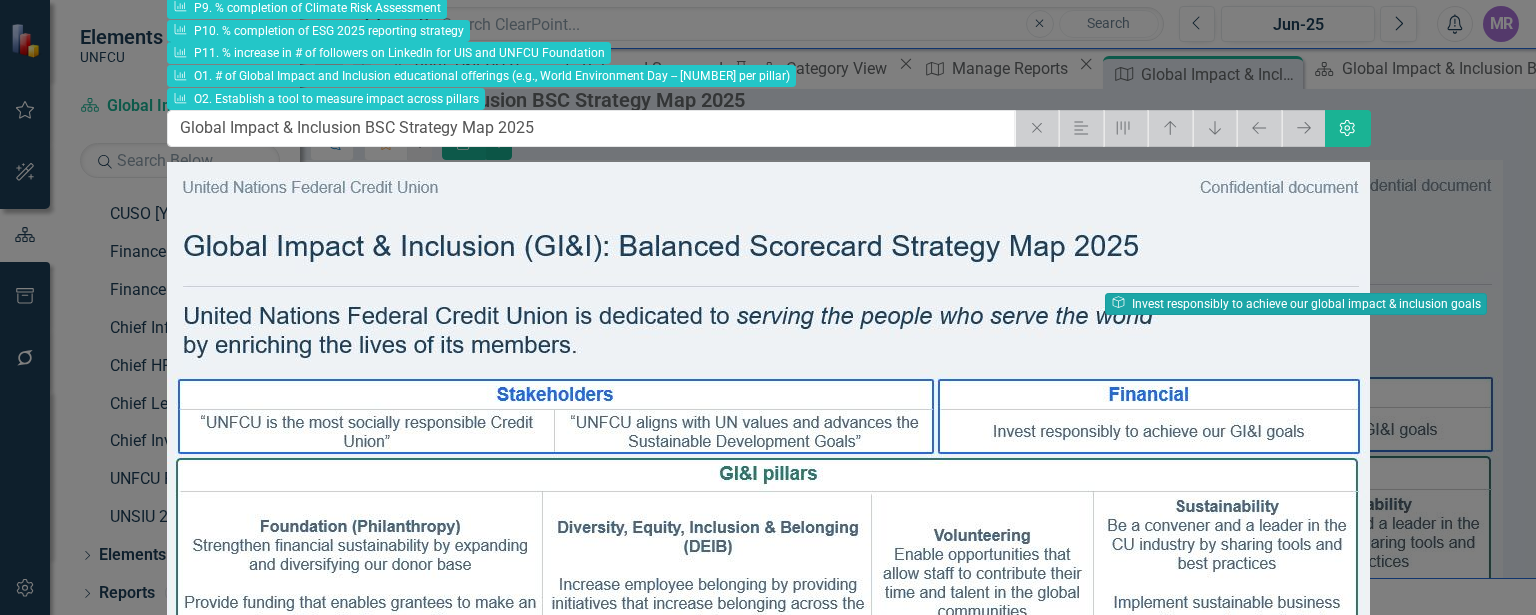 click on "UNFCU Corporate Scorecard Dropdown Chief Financial Officer [YEAR] Finance [YEAR] Information Technology & Security [YEAR] Global Channel & Operations [YEAR] Product Solutions [YEAR] Chief Human Resources Officer [YEAR] Corporate Marketing [YEAR] UN Affairs and Partnerships [YEAR] Global Impact & Inclusion [YEAR] Dropdown [YEAR] UNFCU Corporate Scorecard Dropdown Finance SVP [YEAR] Finance [YEAR] Information Technology & Security [YEAR] Member Operations [YEAR] Lending [YEAR] Human Resources [YEAR] Marketing [YEAR] Global RO Operations [YEAR] Global Impact & Inclusion [YEAR] Dropdown [YEAR] UNFCU Corporate Scorecard Finance SVP [YEAR] Finance [YEAR] Information Technology & Security [YEAR] Member Operations [YEAR] Lending [YEAR] Human Resources [YEAR] Marketing [YEAR] Global RO Operations [YEAR] UNFCU Foundation [YEAR] UNFCU Foundation Strategic Initiatives 2021-2023 UNFCU Foundation Strategic Initiatives 2021-2023 (Old) [YEAR] UNFCU Corporate Scorecard" at bounding box center [768, 307] 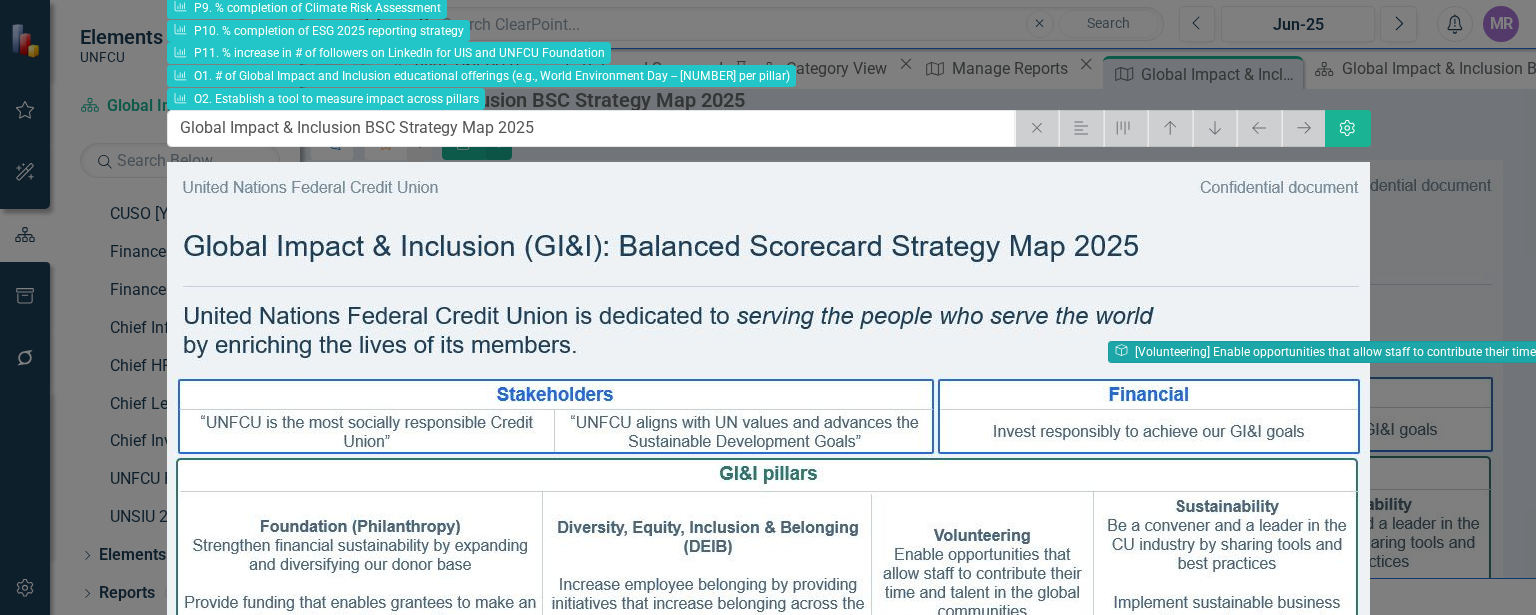 drag, startPoint x: 1141, startPoint y: 354, endPoint x: 1131, endPoint y: 340, distance: 17.20465 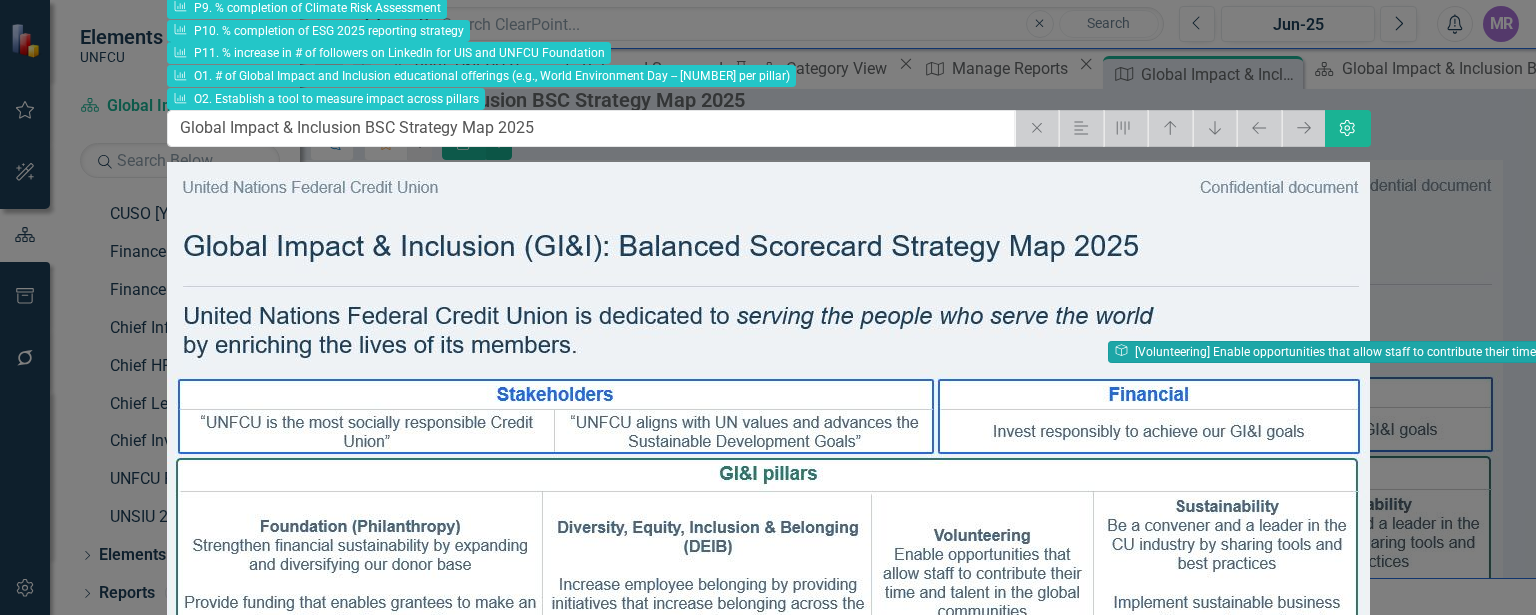 click on "UNFCU Corporate Scorecard Dropdown Chief Financial Officer [YEAR] Finance [YEAR] Information Technology & Security [YEAR] Global Channel & Operations [YEAR] Product Solutions [YEAR] Chief Human Resources Officer [YEAR] Corporate Marketing [YEAR] UN Affairs and Partnerships [YEAR] Global Impact & Inclusion [YEAR] Dropdown [YEAR] UNFCU Corporate Scorecard Dropdown Finance SVP [YEAR] Finance [YEAR] Information Technology & Security [YEAR] Member Operations [YEAR] Lending [YEAR] Human Resources [YEAR] Marketing [YEAR] Global RO Operations [YEAR] Global Impact & Inclusion [YEAR] Dropdown [YEAR] UNFCU Corporate Scorecard Finance SVP [YEAR] Finance [YEAR] Information Technology & Security [YEAR] Member Operations [YEAR] Lending [YEAR] Human Resources [YEAR] Marketing [YEAR] Global RO Operations [YEAR] UNFCU Foundation [YEAR] UNFCU Foundation Strategic Initiatives 2021-2023 UNFCU Foundation Strategic Initiatives 2021-2023 (Old) [YEAR] UNFCU Corporate Scorecard" at bounding box center [768, 307] 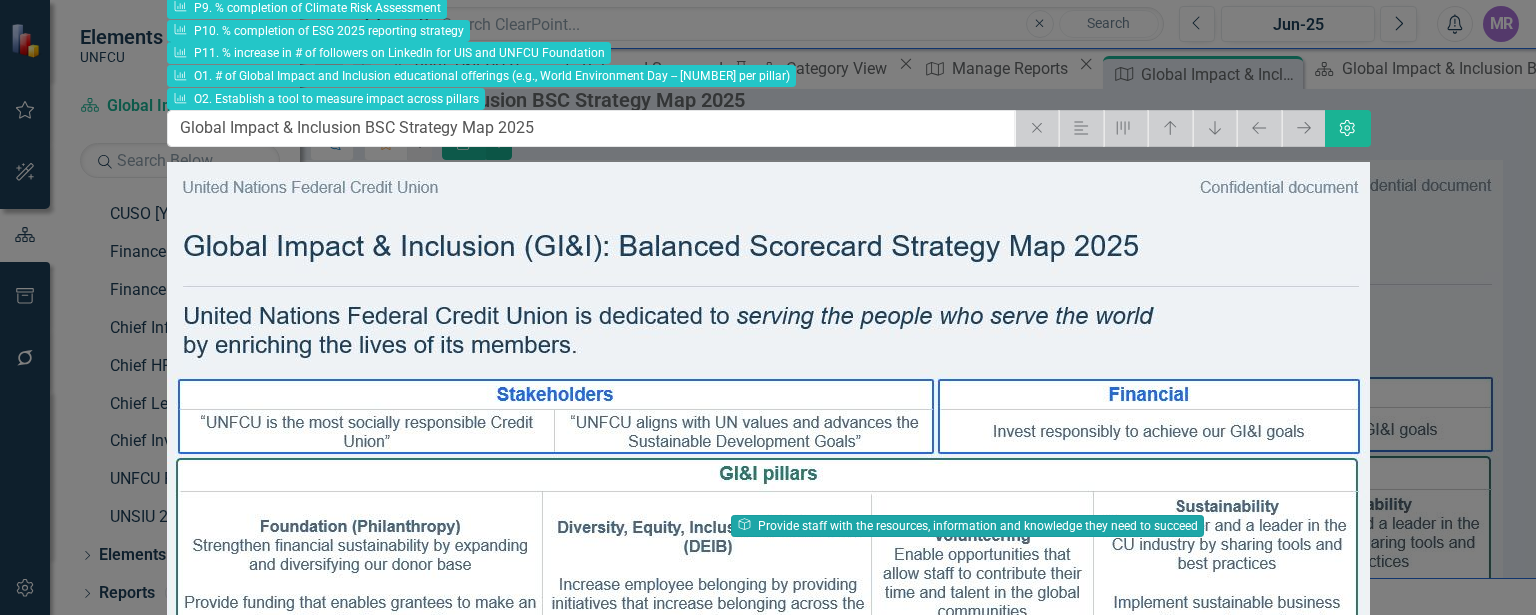 drag, startPoint x: 780, startPoint y: 534, endPoint x: 755, endPoint y: 524, distance: 26.925823 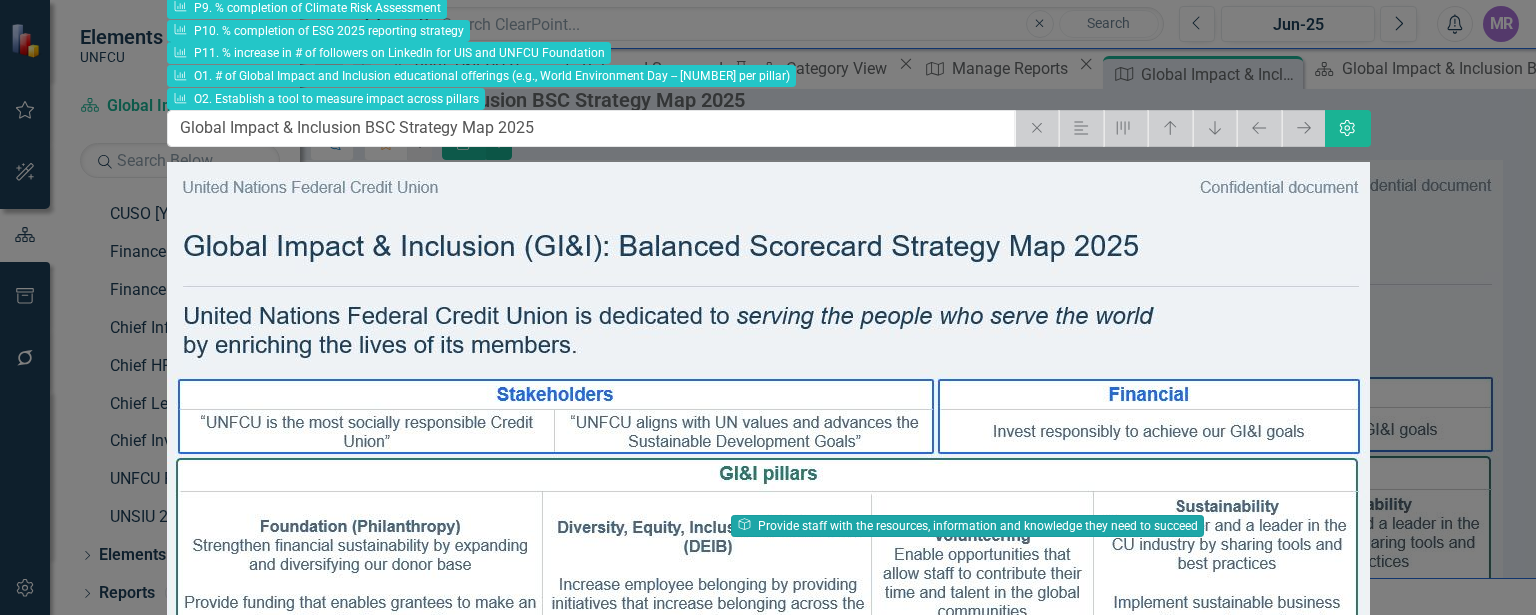 click on "UNFCU Corporate Scorecard Dropdown Chief Financial Officer [YEAR] Finance [YEAR] Information Technology & Security [YEAR] Global Channel & Operations [YEAR] Product Solutions [YEAR] Chief Human Resources Officer [YEAR] Corporate Marketing [YEAR] UN Affairs and Partnerships [YEAR] Global Impact & Inclusion [YEAR] Dropdown [YEAR] UNFCU Corporate Scorecard Dropdown Finance SVP [YEAR] Finance [YEAR] Information Technology & Security [YEAR] Member Operations [YEAR] Lending [YEAR] Human Resources [YEAR] Marketing [YEAR] Global RO Operations [YEAR] Global Impact & Inclusion [YEAR] Dropdown [YEAR] UNFCU Corporate Scorecard Finance SVP [YEAR] Finance [YEAR] Information Technology & Security [YEAR] Member Operations [YEAR] Lending [YEAR] Human Resources [YEAR] Marketing [YEAR] Global RO Operations [YEAR] UNFCU Foundation [YEAR] UNFCU Foundation Strategic Initiatives 2021-2023 UNFCU Foundation Strategic Initiatives 2021-2023 (Old) [YEAR] UNFCU Corporate Scorecard" at bounding box center (768, 307) 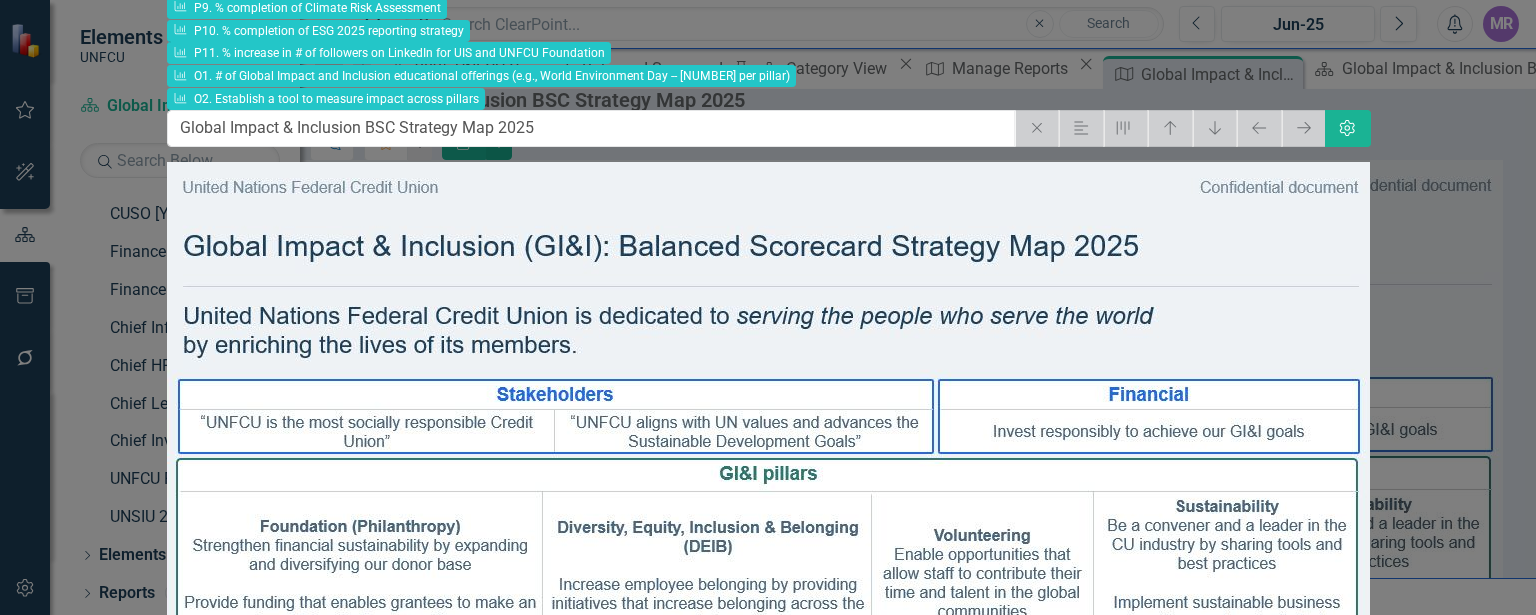 click on "Save" at bounding box center [263, 1052] 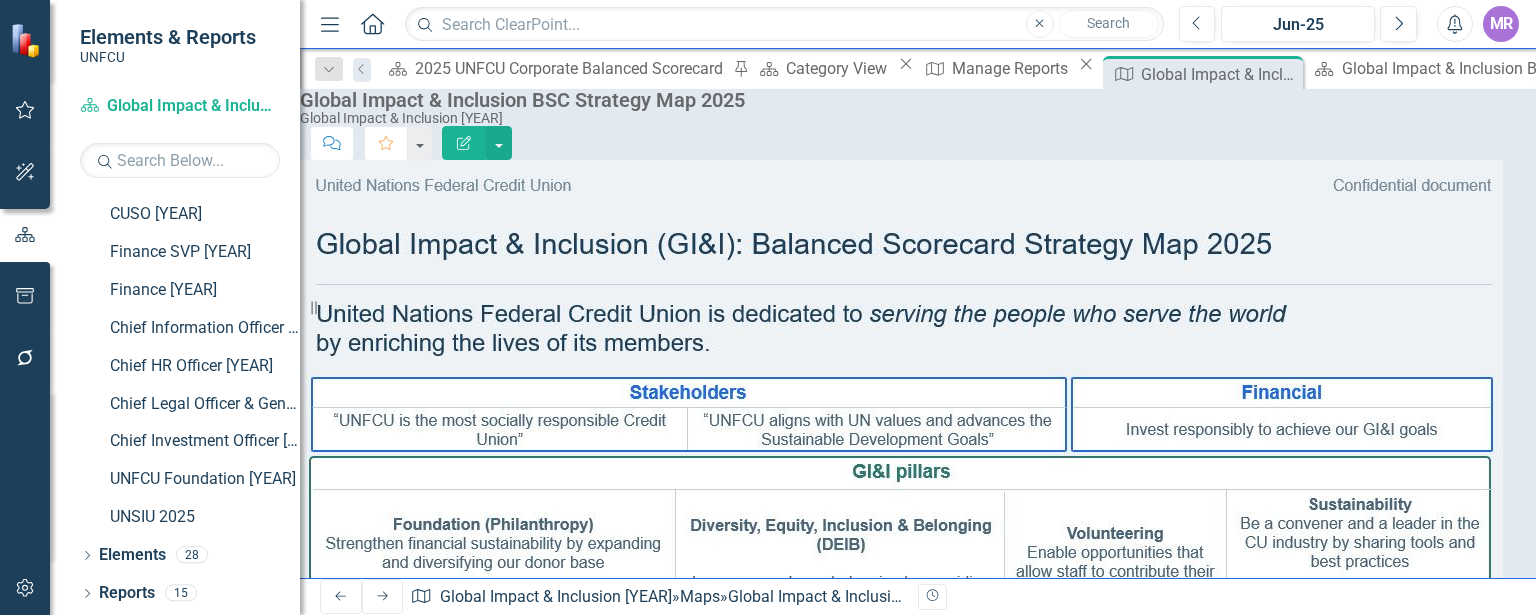 click on "Edit Report" 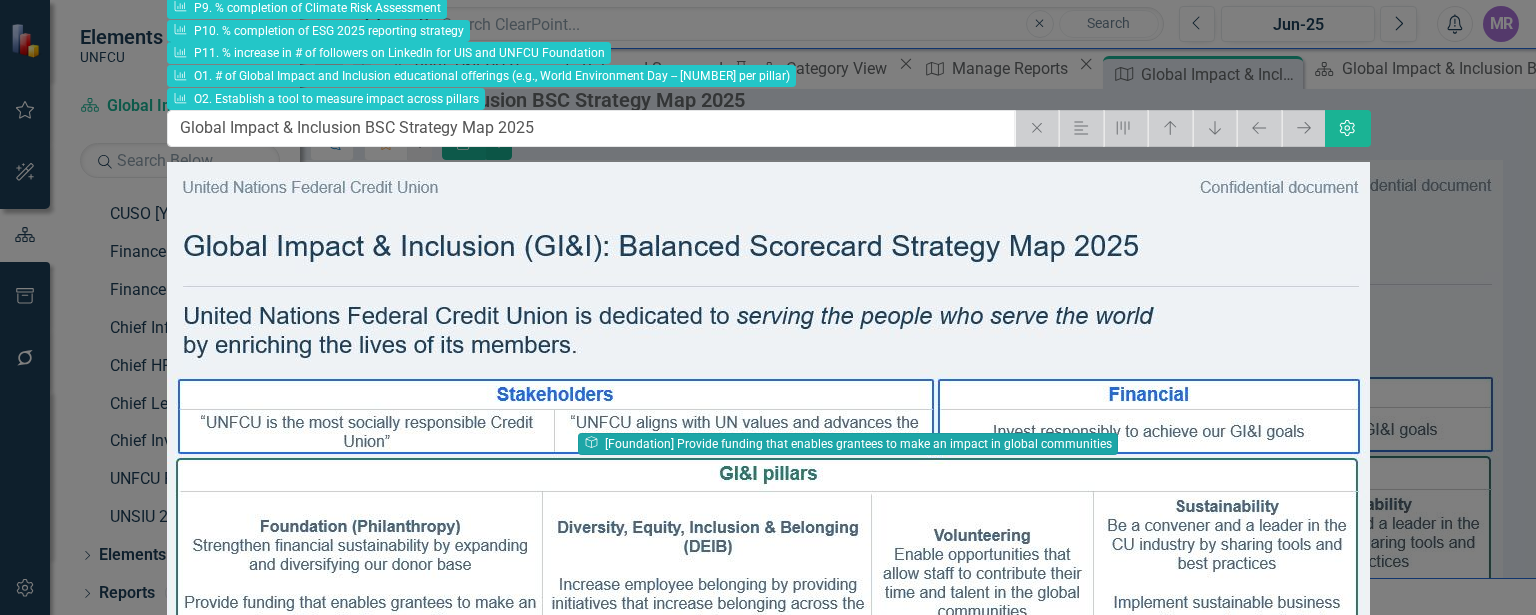 drag, startPoint x: 611, startPoint y: 444, endPoint x: 585, endPoint y: 443, distance: 26.019224 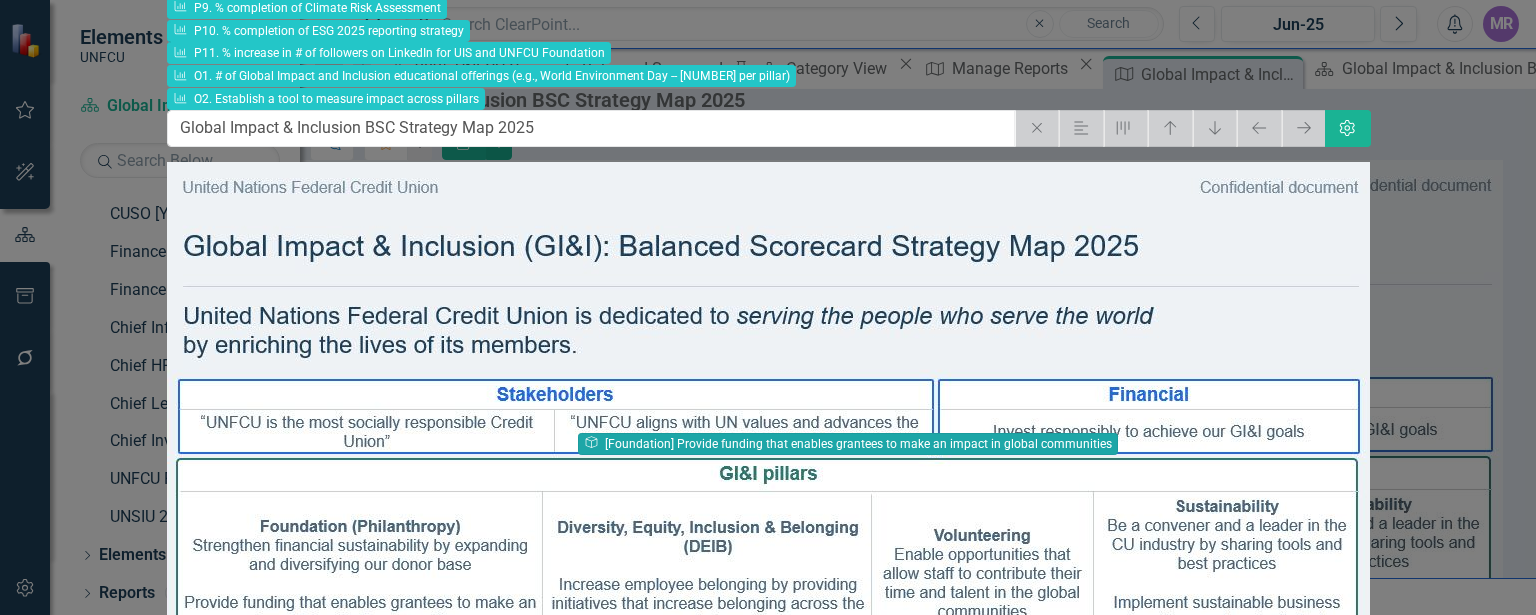 click on "UNFCU Corporate Scorecard Dropdown Chief Financial Officer [YEAR] Finance [YEAR] Information Technology & Security [YEAR] Global Channel & Operations [YEAR] Product Solutions [YEAR] Chief Human Resources Officer [YEAR] Corporate Marketing [YEAR] UN Affairs and Partnerships [YEAR] Global Impact & Inclusion [YEAR] Dropdown [YEAR] UNFCU Corporate Scorecard Dropdown Finance SVP [YEAR] Finance [YEAR] Information Technology & Security [YEAR] Member Operations [YEAR] Lending [YEAR] Human Resources [YEAR] Marketing [YEAR] Global RO Operations [YEAR] Global Impact & Inclusion [YEAR] Dropdown [YEAR] UNFCU Corporate Scorecard Finance SVP [YEAR] Finance [YEAR] Information Technology & Security [YEAR] Member Operations [YEAR] Lending [YEAR] Human Resources [YEAR] Marketing [YEAR] Global RO Operations [YEAR] UNFCU Foundation [YEAR] UNFCU Foundation Strategic Initiatives 2021-2023 UNFCU Foundation Strategic Initiatives 2021-2023 (Old) [YEAR] UNFCU Corporate Scorecard" at bounding box center [768, 307] 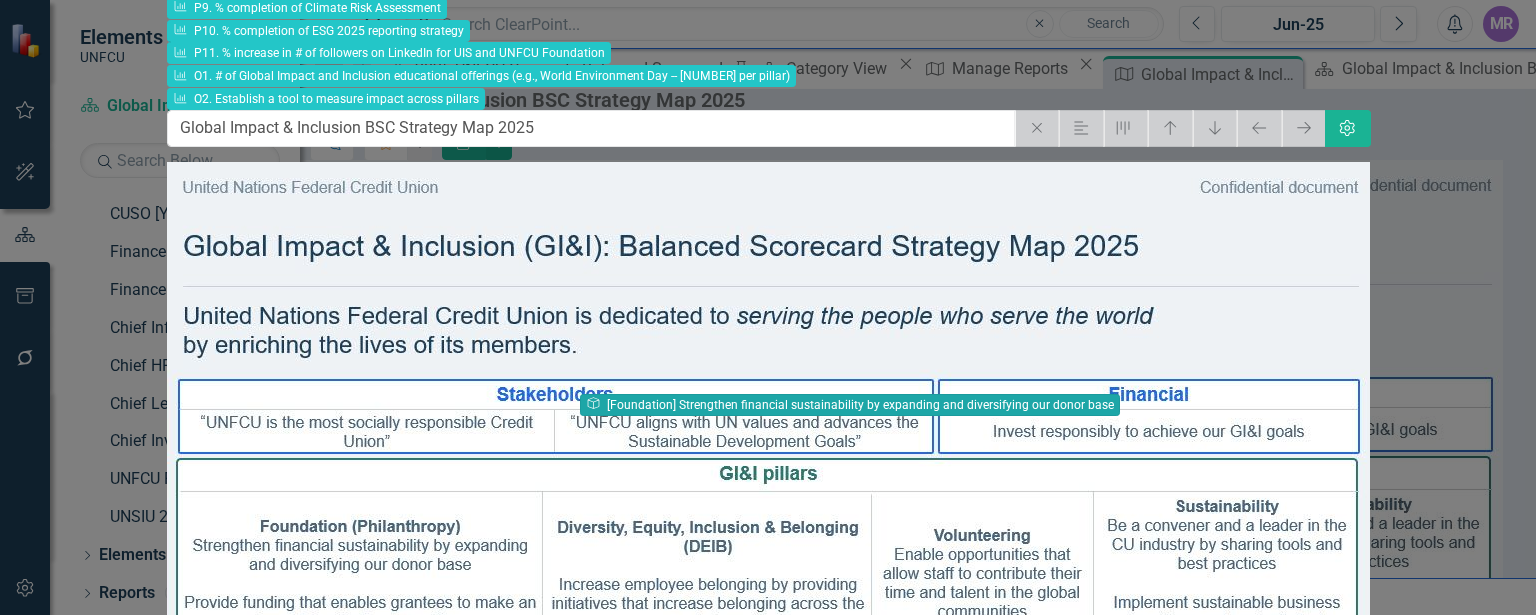 drag, startPoint x: 622, startPoint y: 404, endPoint x: 602, endPoint y: 405, distance: 20.024984 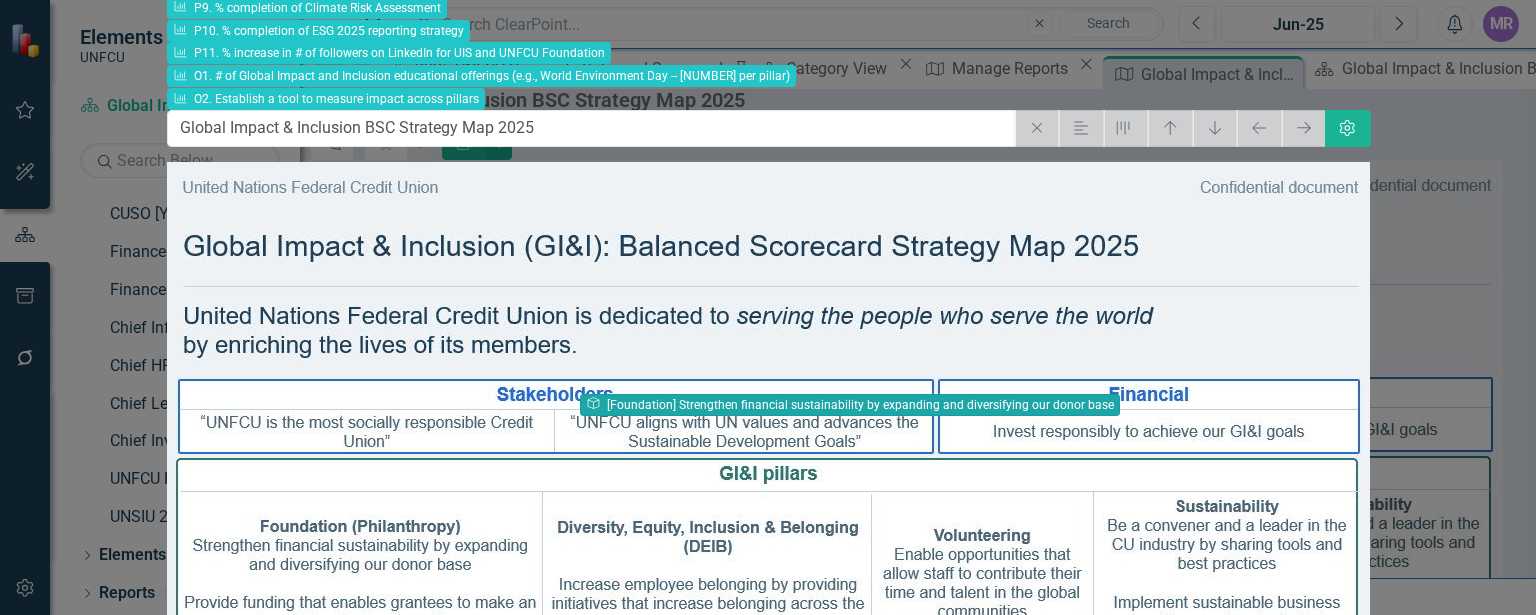 click on "UNFCU Corporate Scorecard Dropdown Chief Financial Officer [YEAR] Finance [YEAR] Information Technology & Security [YEAR] Global Channel & Operations [YEAR] Product Solutions [YEAR] Chief Human Resources Officer [YEAR] Corporate Marketing [YEAR] UN Affairs and Partnerships [YEAR] Global Impact & Inclusion [YEAR] Dropdown [YEAR] UNFCU Corporate Scorecard Dropdown Finance SVP [YEAR] Finance [YEAR] Information Technology & Security [YEAR] Member Operations [YEAR] Lending [YEAR] Human Resources [YEAR] Marketing [YEAR] Global RO Operations [YEAR] Global Impact & Inclusion [YEAR] Dropdown [YEAR] UNFCU Corporate Scorecard Finance SVP [YEAR] Finance [YEAR] Information Technology & Security [YEAR] Member Operations [YEAR] Lending [YEAR] Human Resources [YEAR] Marketing [YEAR] Global RO Operations [YEAR] UNFCU Foundation [YEAR] UNFCU Foundation Strategic Initiatives 2021-2023 UNFCU Foundation Strategic Initiatives 2021-2023 (Old) [YEAR] UNFCU Corporate Scorecard" at bounding box center (768, 307) 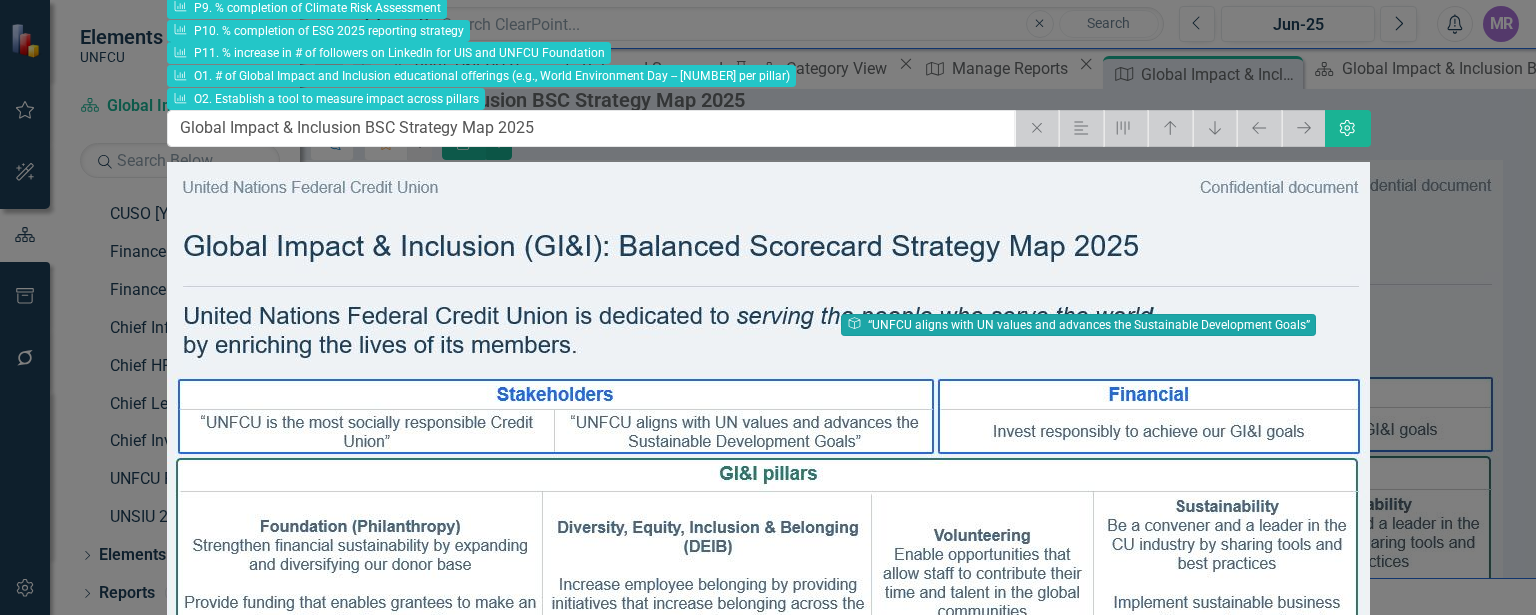 drag, startPoint x: 858, startPoint y: 330, endPoint x: 864, endPoint y: 339, distance: 10.816654 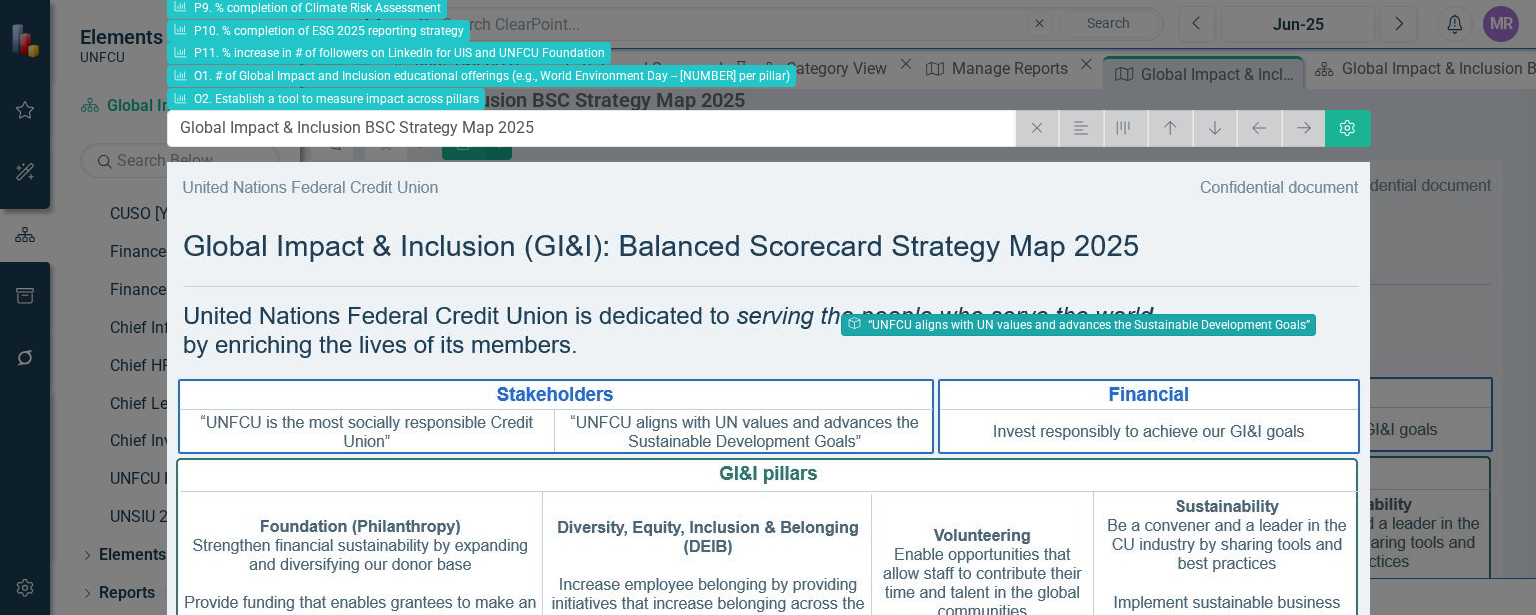 click on "UNFCU Corporate Scorecard Dropdown Chief Financial Officer [YEAR] Finance [YEAR] Information Technology & Security [YEAR] Global Channel & Operations [YEAR] Product Solutions [YEAR] Chief Human Resources Officer [YEAR] Corporate Marketing [YEAR] UN Affairs and Partnerships [YEAR] Global Impact & Inclusion [YEAR] Dropdown [YEAR] UNFCU Corporate Scorecard Dropdown Finance SVP [YEAR] Finance [YEAR] Information Technology & Security [YEAR] Member Operations [YEAR] Lending [YEAR] Human Resources [YEAR] Marketing [YEAR] Global RO Operations [YEAR] Global Impact & Inclusion [YEAR] Dropdown [YEAR] UNFCU Corporate Scorecard Finance SVP [YEAR] Finance [YEAR] Information Technology & Security [YEAR] Member Operations [YEAR] Lending [YEAR] Human Resources [YEAR] Marketing [YEAR] Global RO Operations [YEAR] UNFCU Foundation [YEAR] UNFCU Foundation Strategic Initiatives 2021-2023 UNFCU Foundation Strategic Initiatives 2021-2023 (Old) [YEAR] UNFCU Corporate Scorecard" at bounding box center (768, 307) 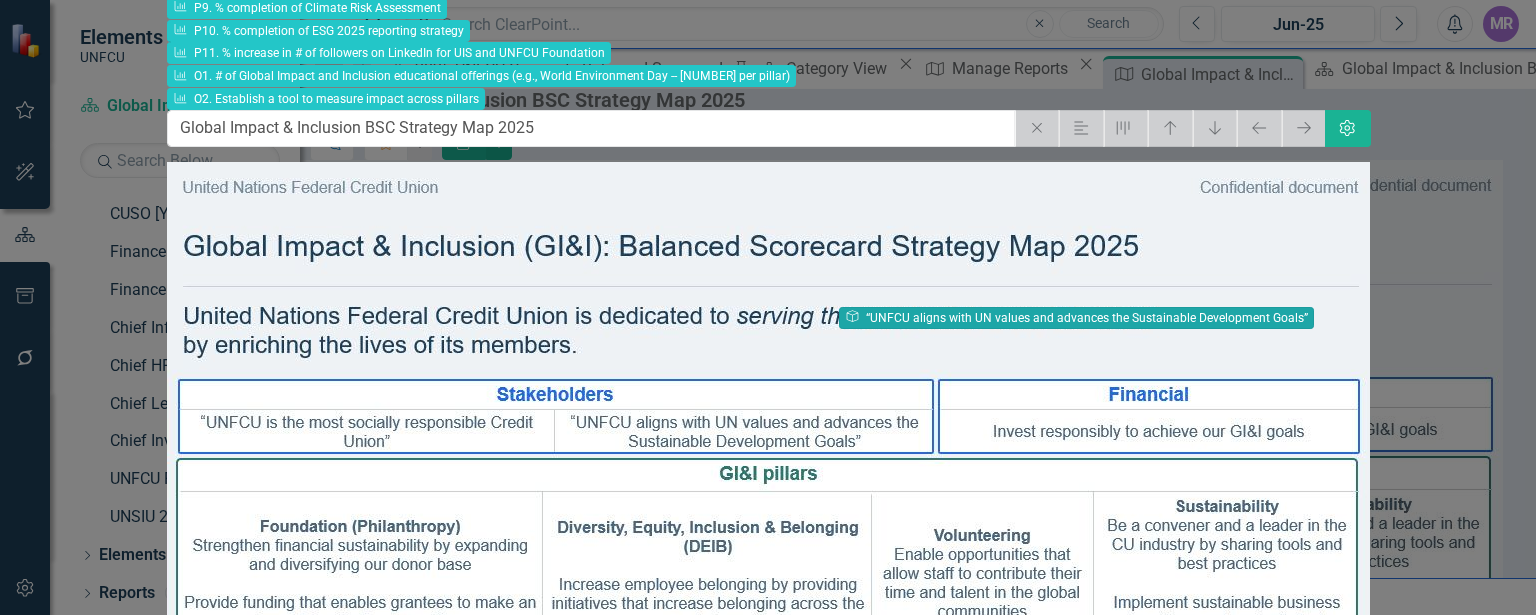 click on "UNFCU Corporate Scorecard Dropdown Chief Financial Officer [YEAR] Finance [YEAR] Information Technology & Security [YEAR] Global Channel & Operations [YEAR] Product Solutions [YEAR] Chief Human Resources Officer [YEAR] Corporate Marketing [YEAR] UN Affairs and Partnerships [YEAR] Global Impact & Inclusion [YEAR] Dropdown [YEAR] UNFCU Corporate Scorecard Dropdown Finance SVP [YEAR] Finance [YEAR] Information Technology & Security [YEAR] Member Operations [YEAR] Lending [YEAR] Human Resources [YEAR] Marketing [YEAR] Global RO Operations [YEAR] Global Impact & Inclusion [YEAR] Dropdown [YEAR] UNFCU Corporate Scorecard Finance SVP [YEAR] Finance [YEAR] Information Technology & Security [YEAR] Member Operations [YEAR] Lending [YEAR] Human Resources [YEAR] Marketing [YEAR] Global RO Operations [YEAR] UNFCU Foundation [YEAR] UNFCU Foundation Strategic Initiatives 2021-2023 UNFCU Foundation Strategic Initiatives 2021-2023 (Old) [YEAR] UNFCU Corporate Scorecard" at bounding box center [768, 307] 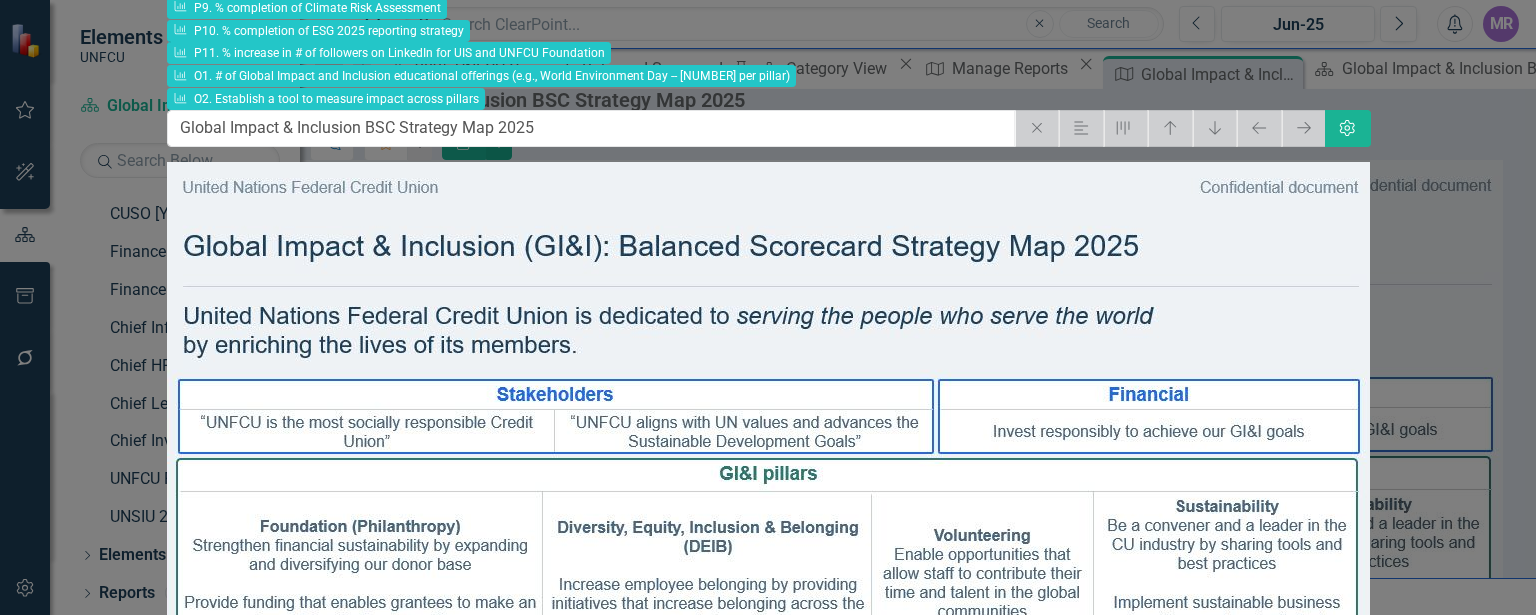 click on "Save" at bounding box center [263, 1052] 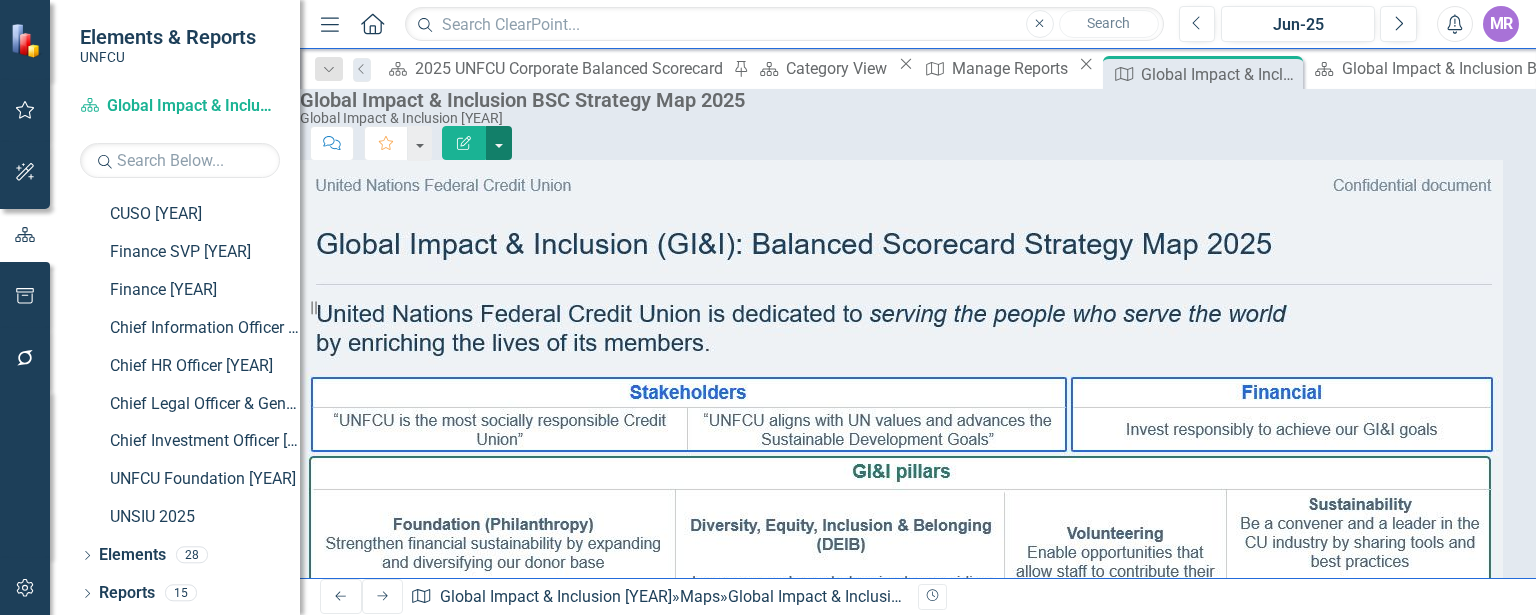click at bounding box center (499, 143) 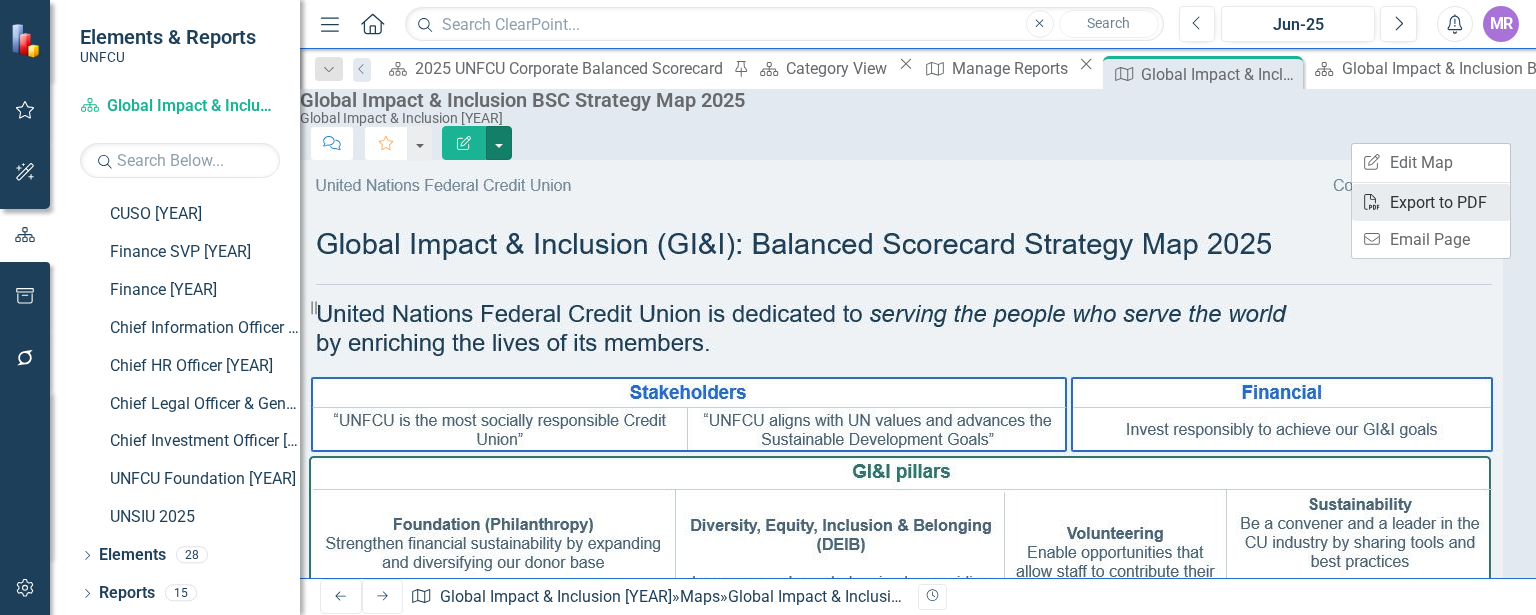 click on "PDF Export to PDF" at bounding box center (1431, 202) 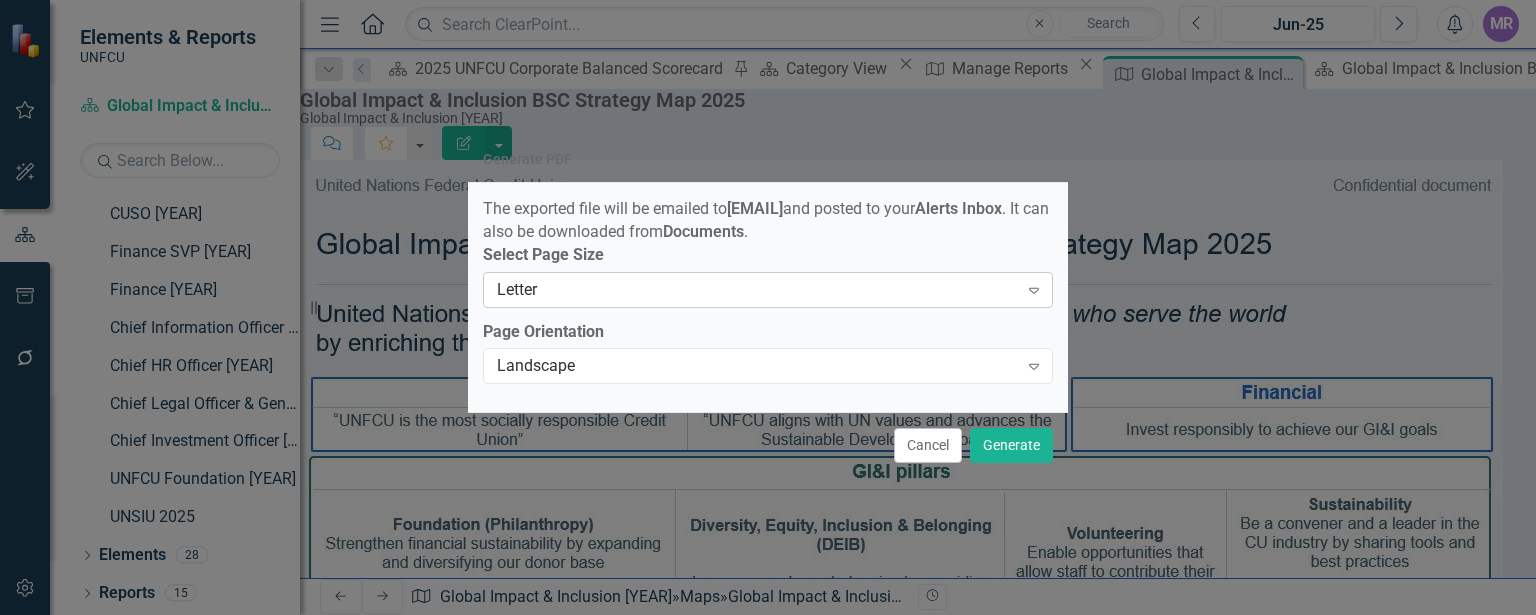 click on "Letter" at bounding box center (757, 289) 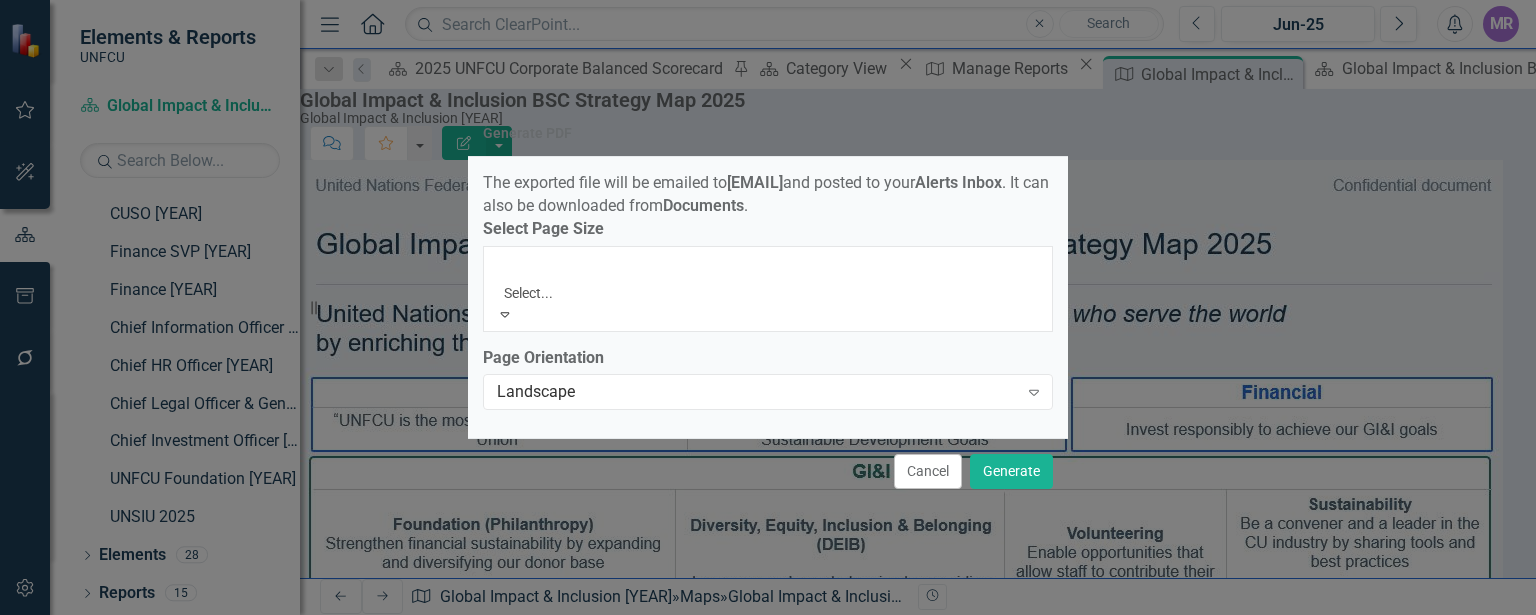 click on "Letter" at bounding box center (768, 626) 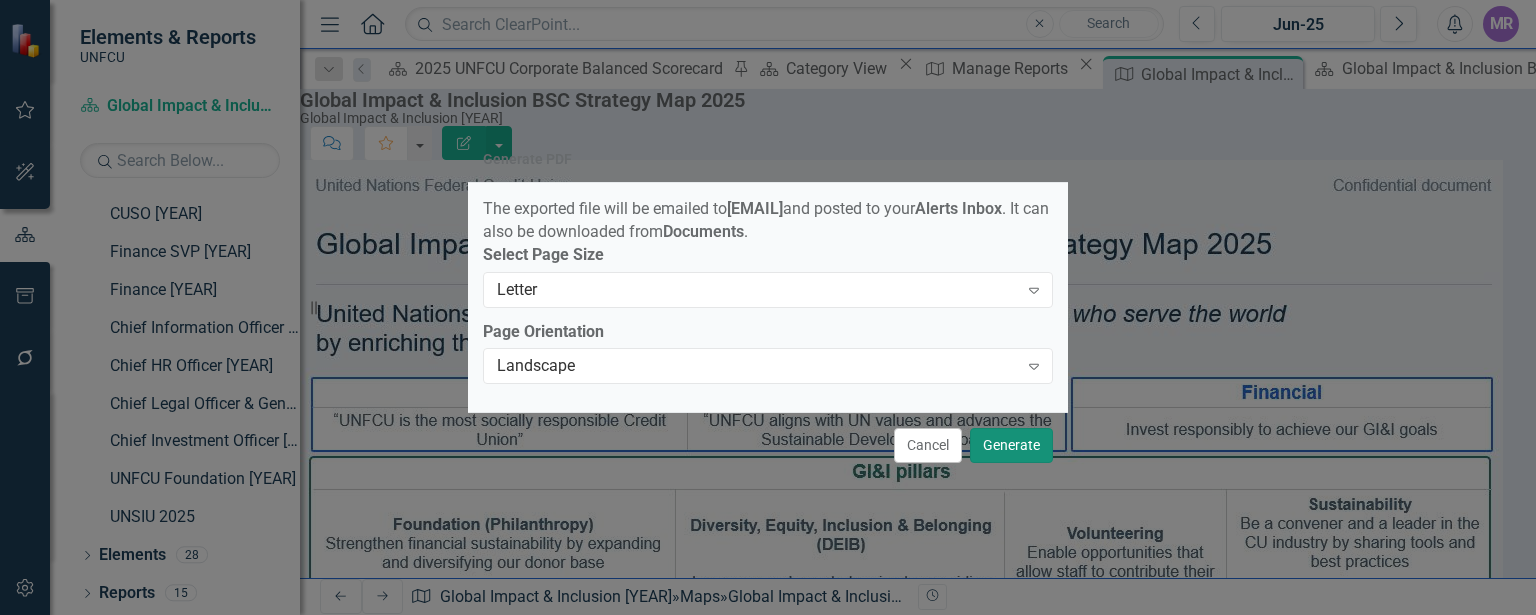 click on "Generate" at bounding box center [1011, 445] 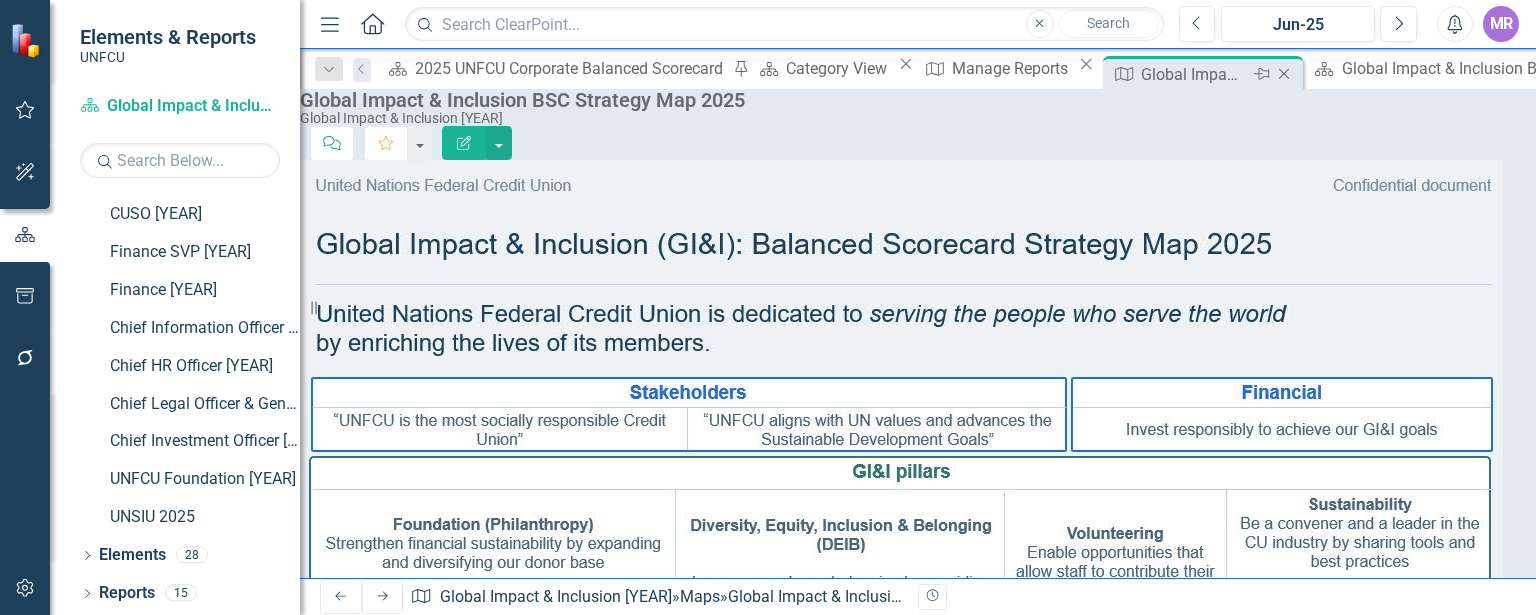 click on "Close" 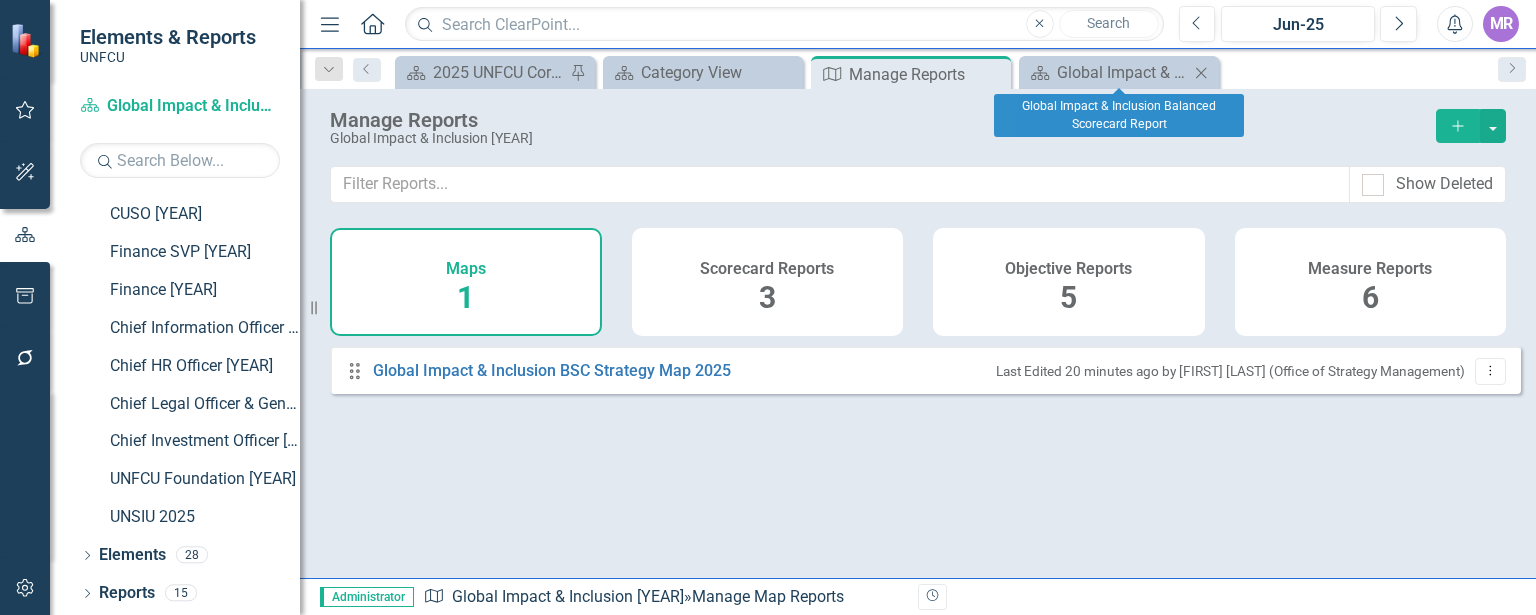 click on "Close" 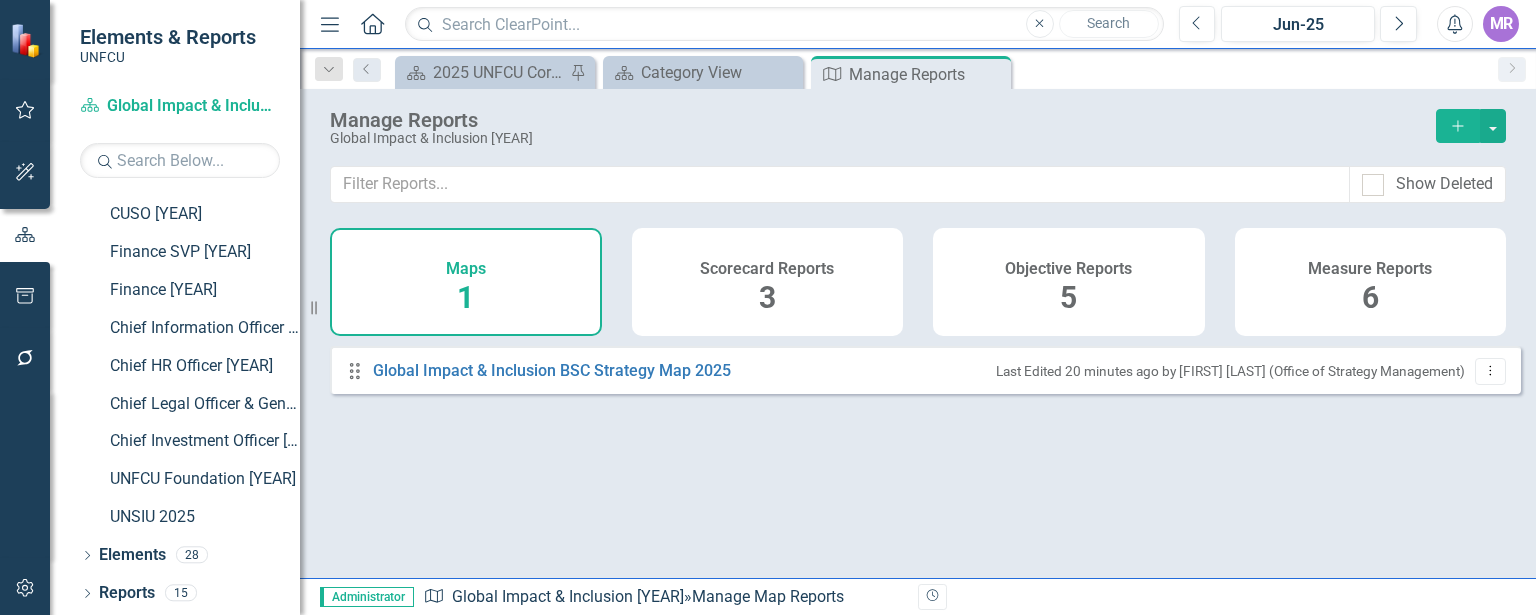 click on "Scorecard Reports 3" at bounding box center (768, 282) 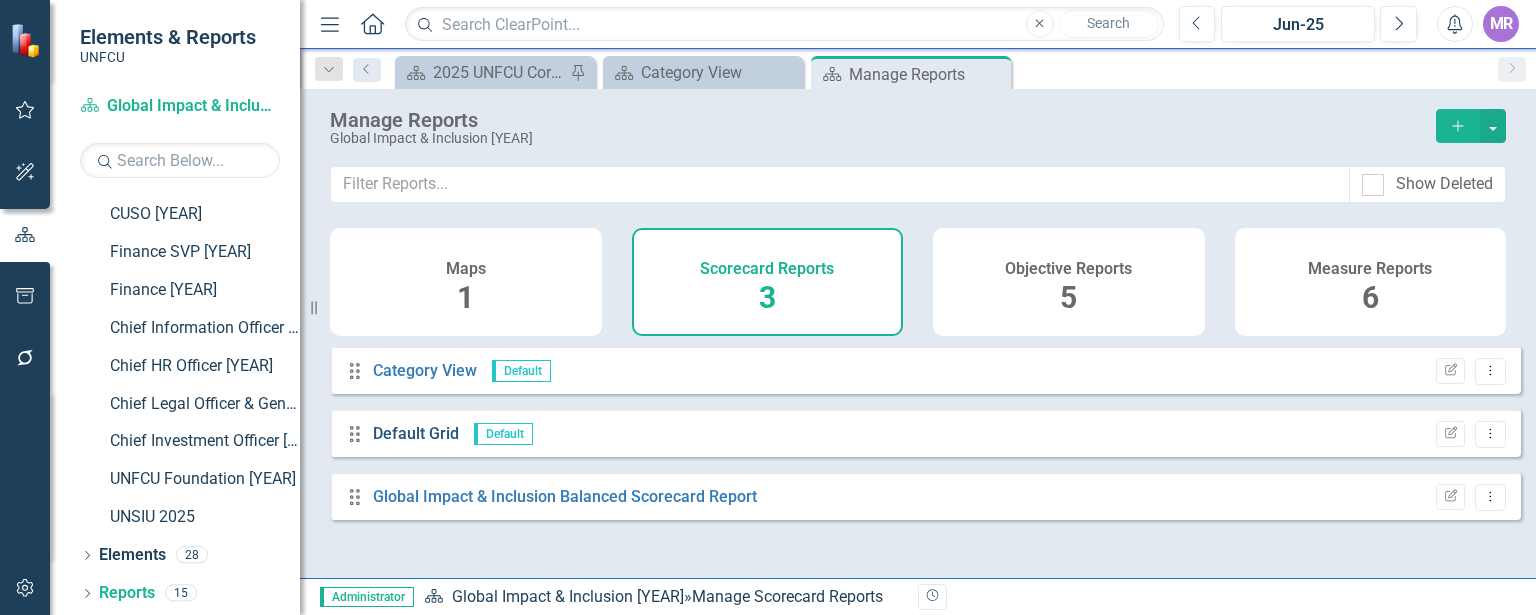 click on "Default Grid" at bounding box center [416, 433] 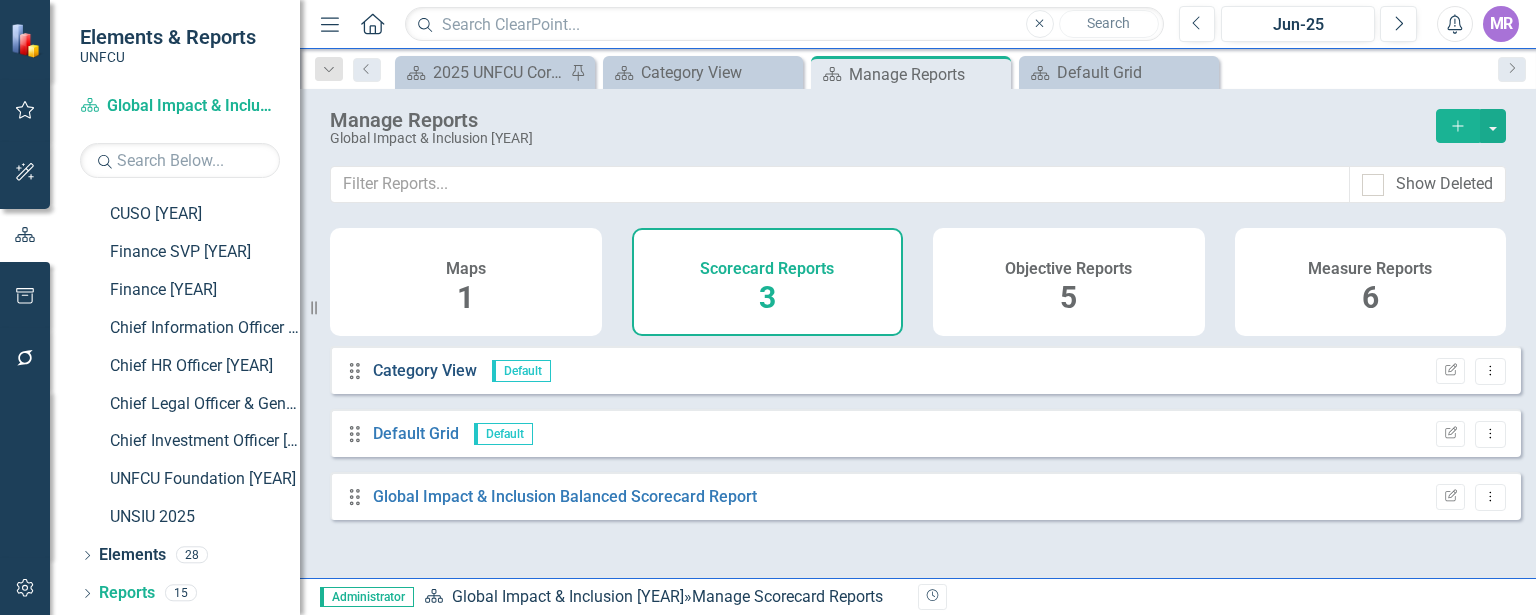 click on "Category View" at bounding box center (425, 370) 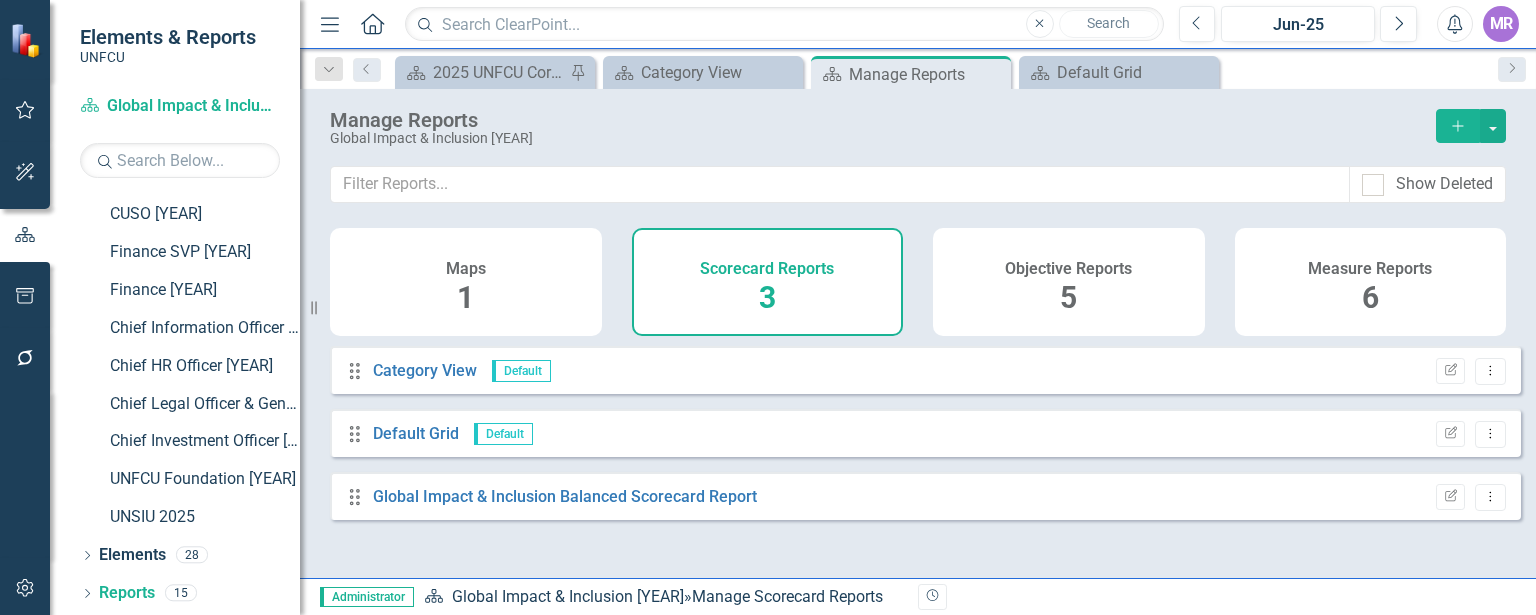 click on "Measure Reports 6" at bounding box center [1371, 282] 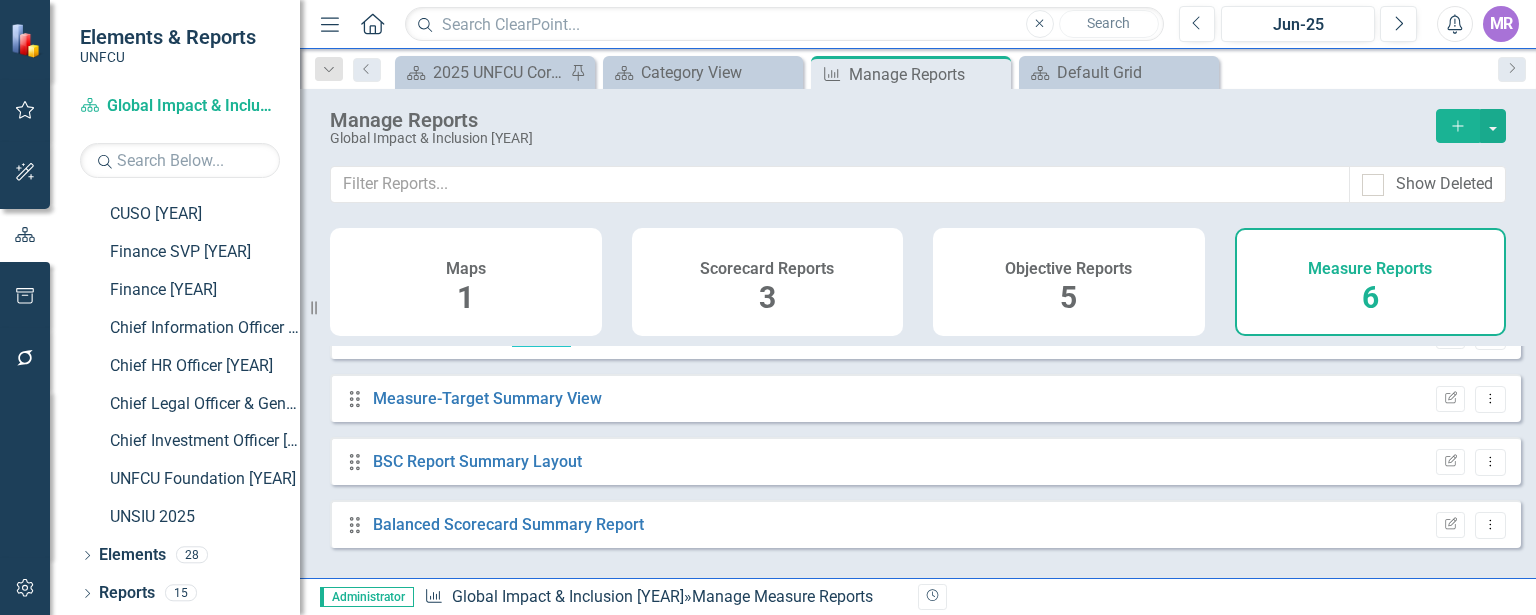 scroll, scrollTop: 159, scrollLeft: 0, axis: vertical 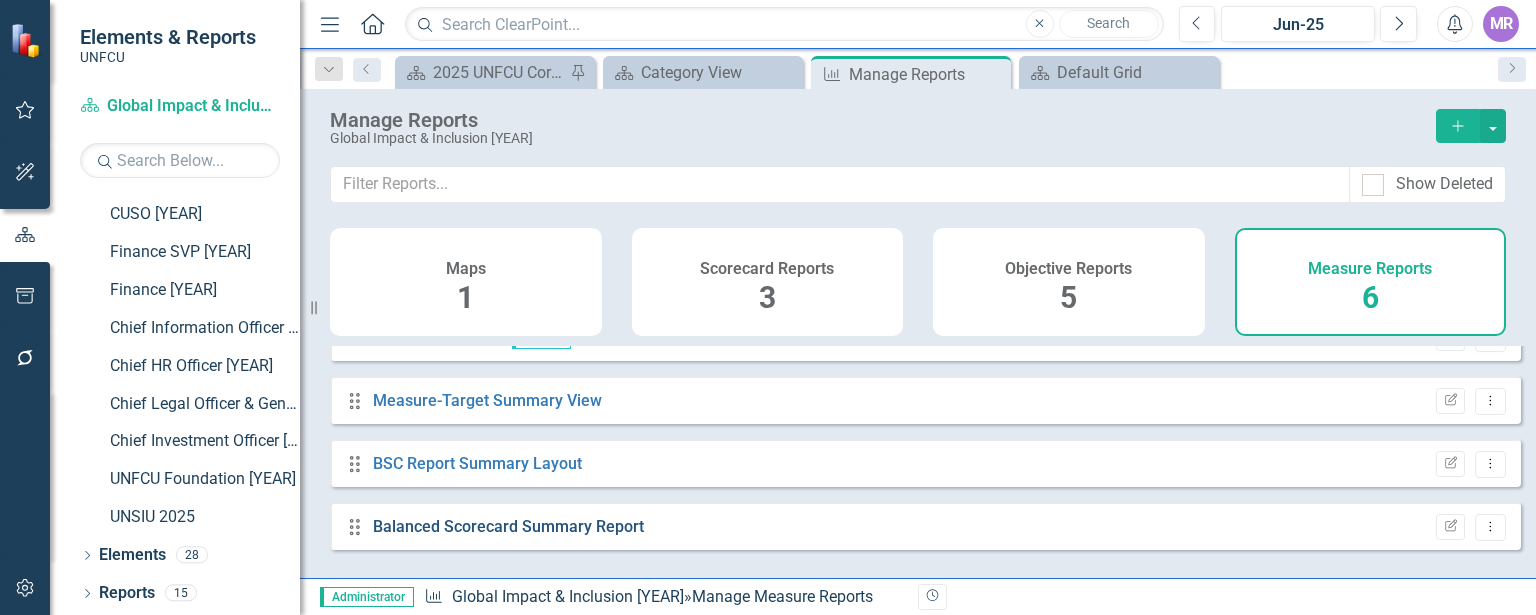 click on "Balanced Scorecard Summary Report" at bounding box center (508, 526) 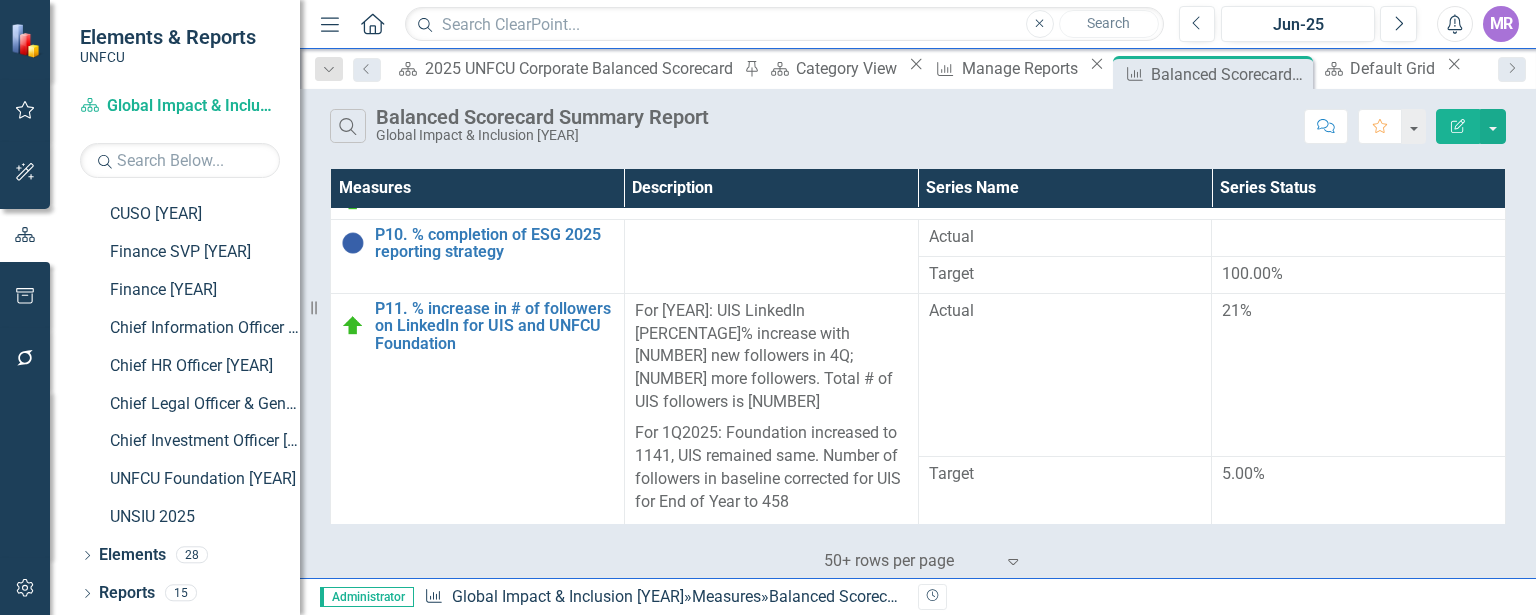 scroll, scrollTop: 0, scrollLeft: 0, axis: both 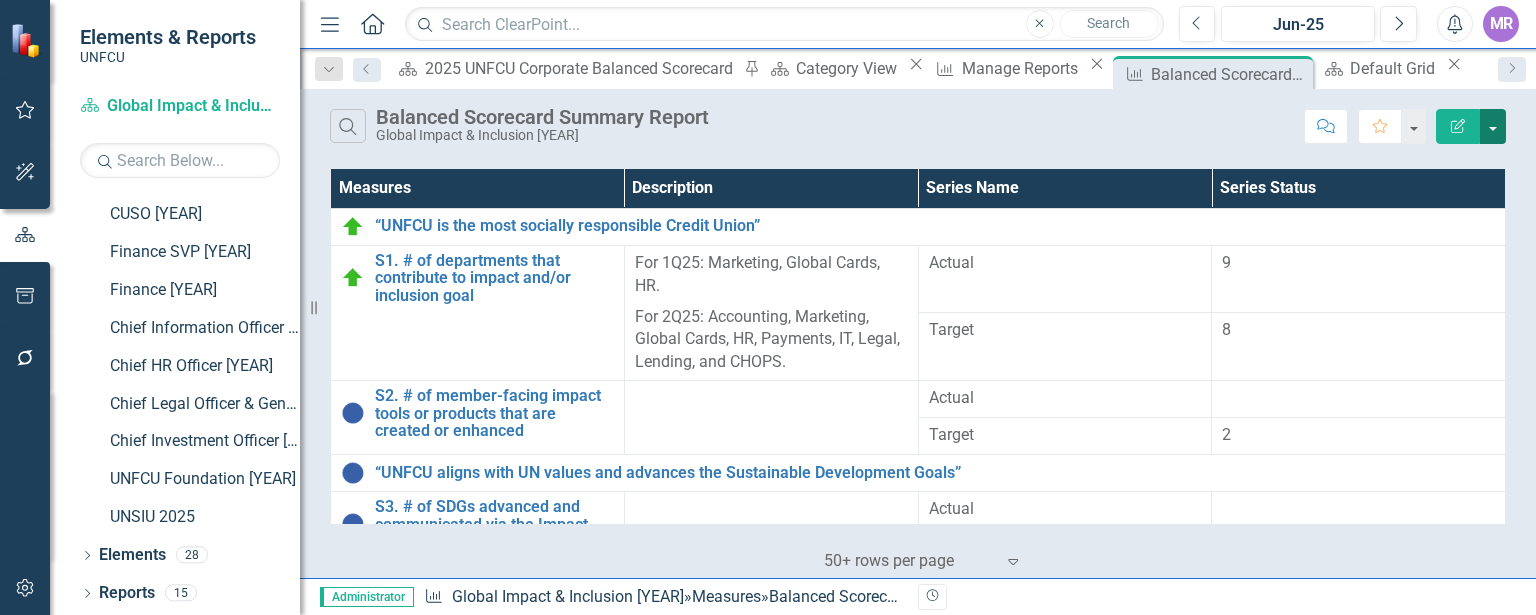 click at bounding box center (1493, 126) 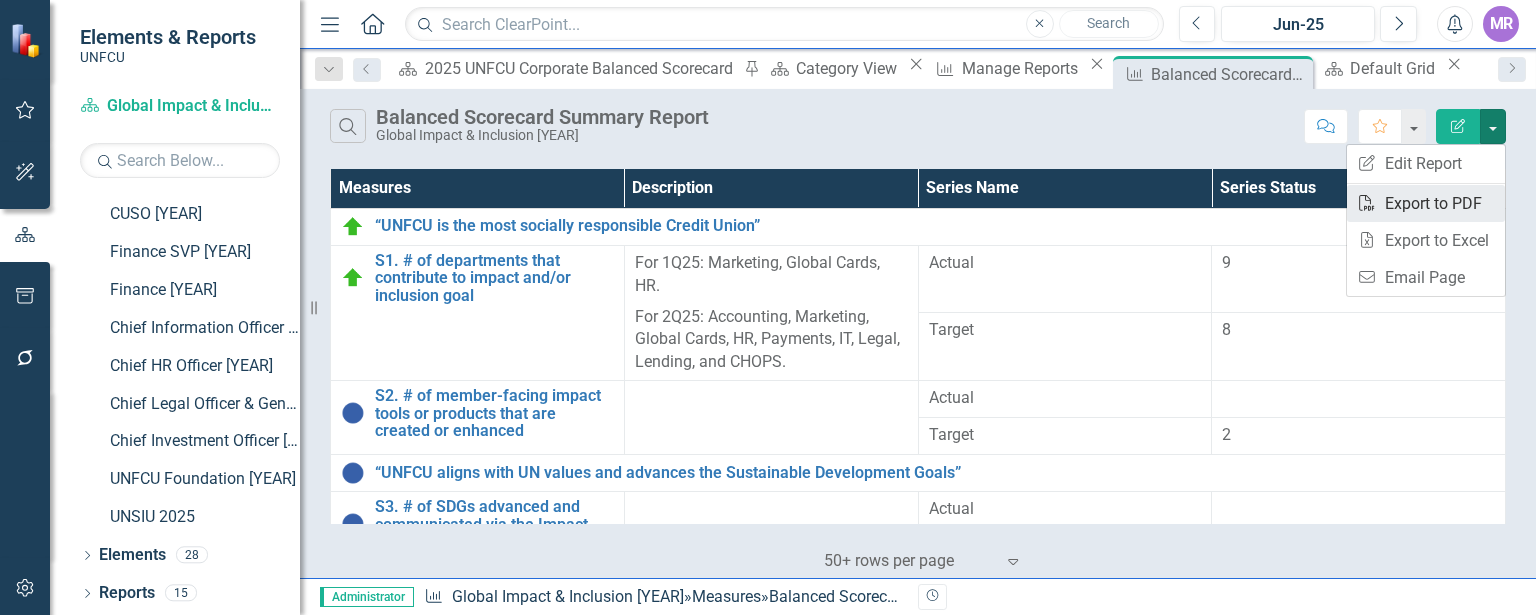 click on "PDF Export to PDF" at bounding box center (1426, 203) 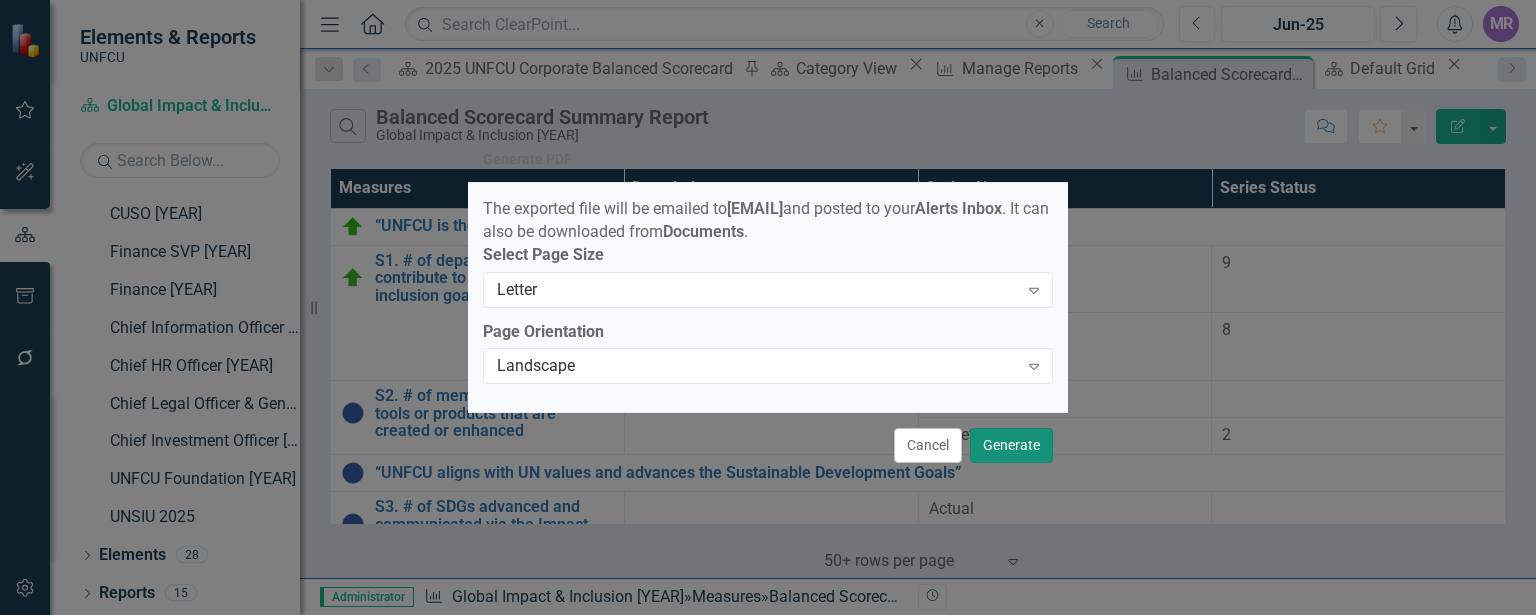 click on "Generate" at bounding box center (1011, 445) 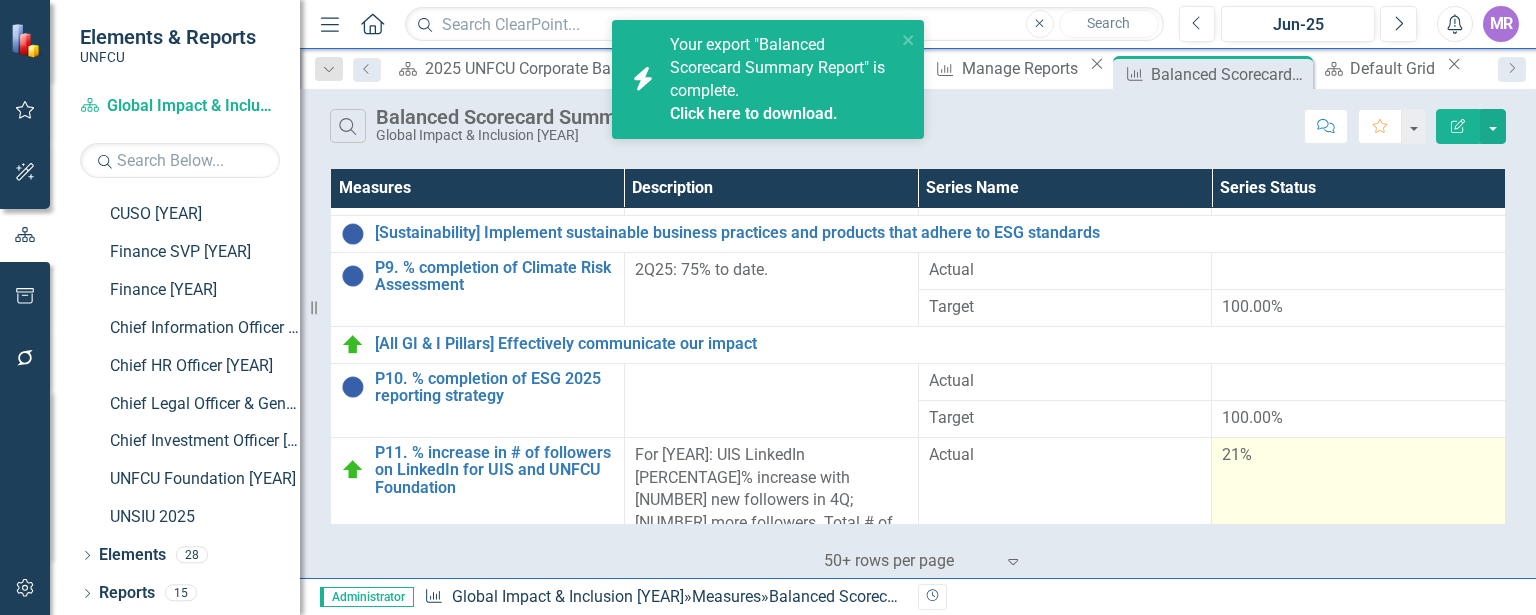 scroll, scrollTop: 1597, scrollLeft: 0, axis: vertical 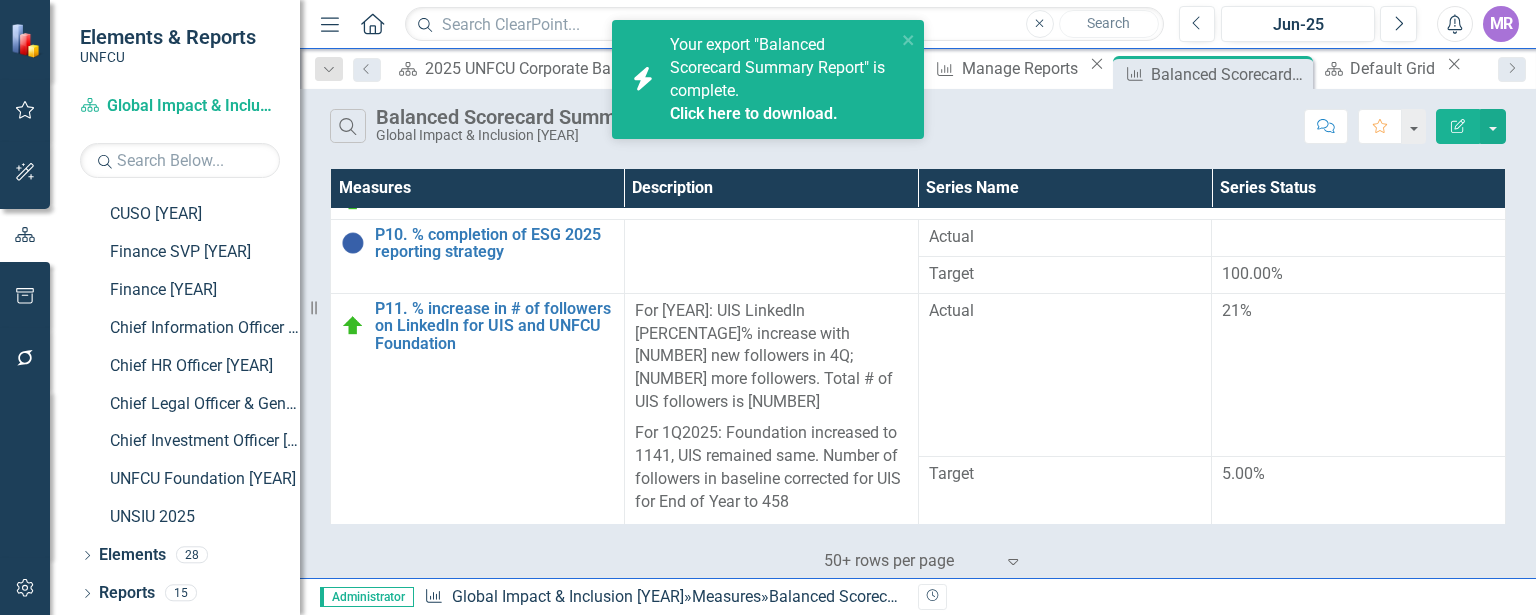 click on "Click here to download." at bounding box center [754, 113] 